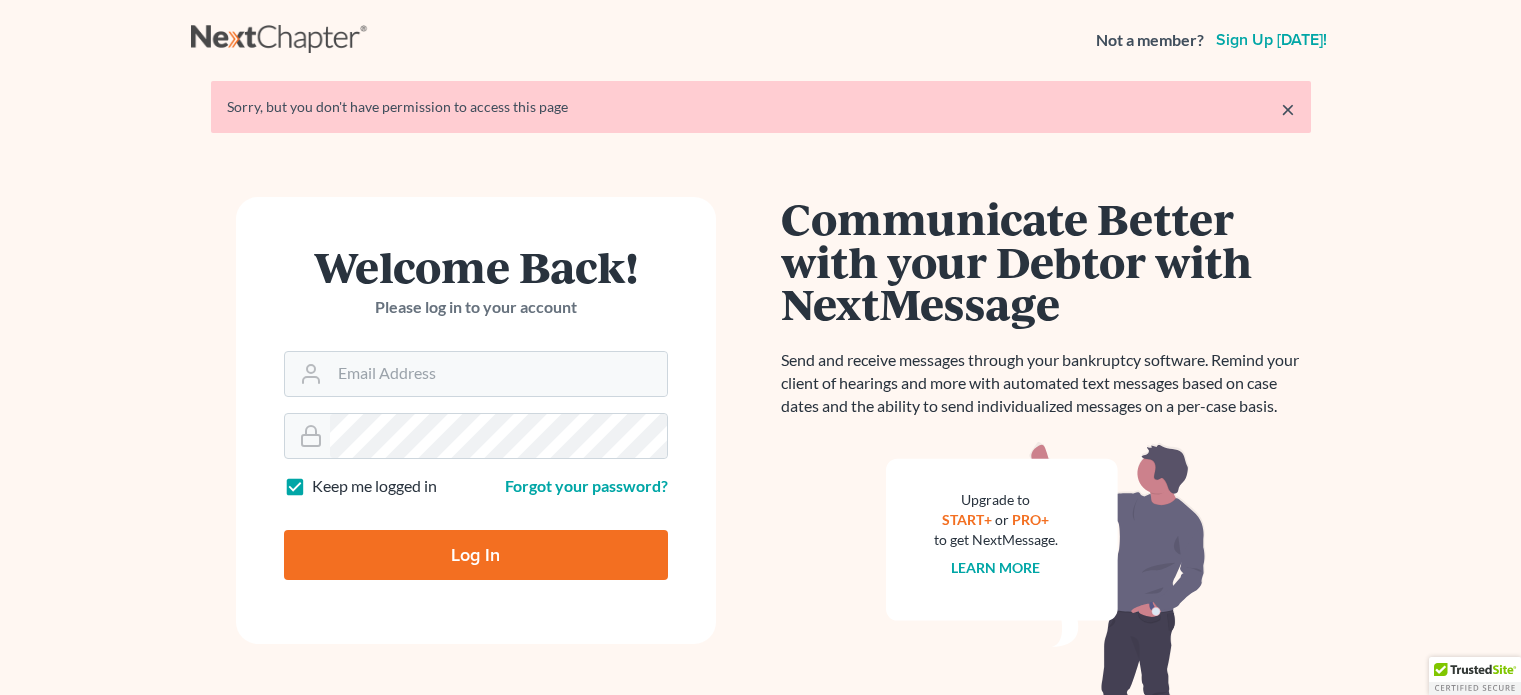 scroll, scrollTop: 0, scrollLeft: 0, axis: both 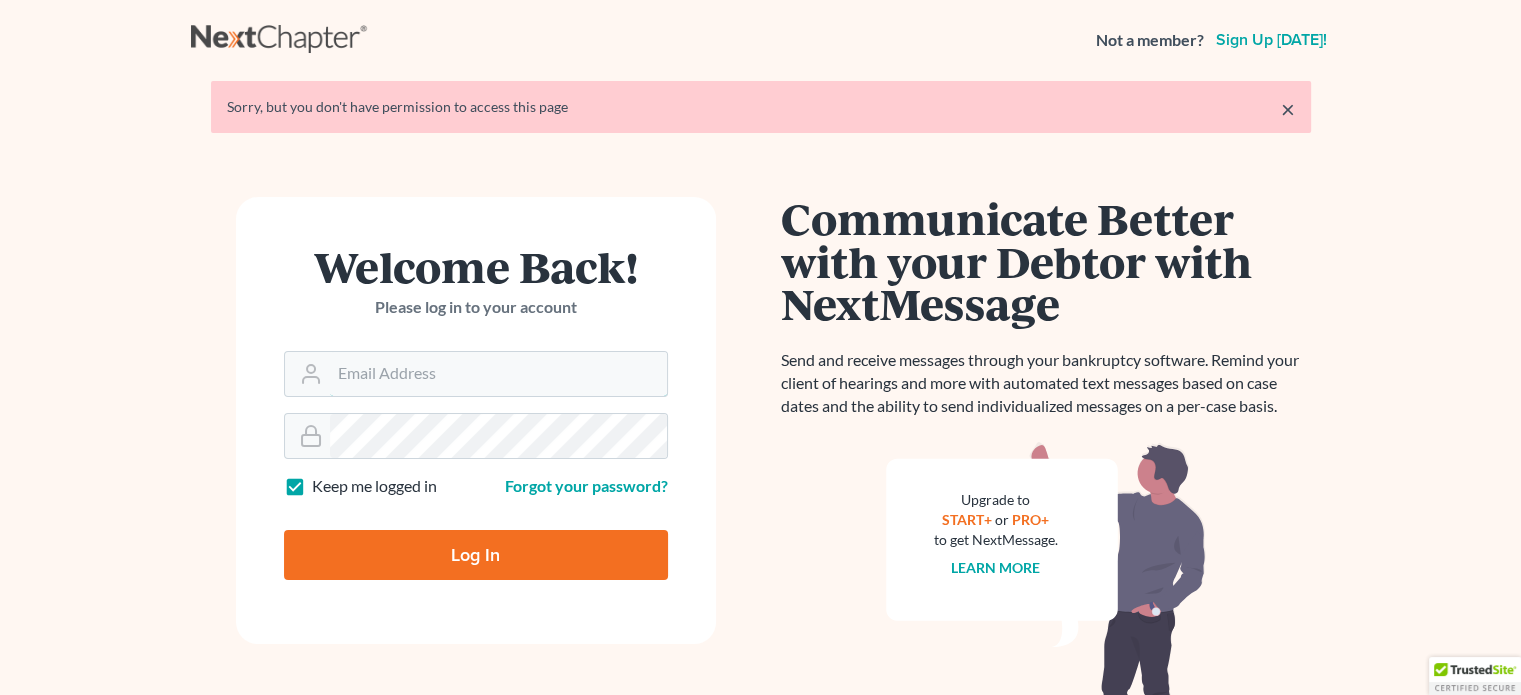 type on "[EMAIL_ADDRESS][DOMAIN_NAME]" 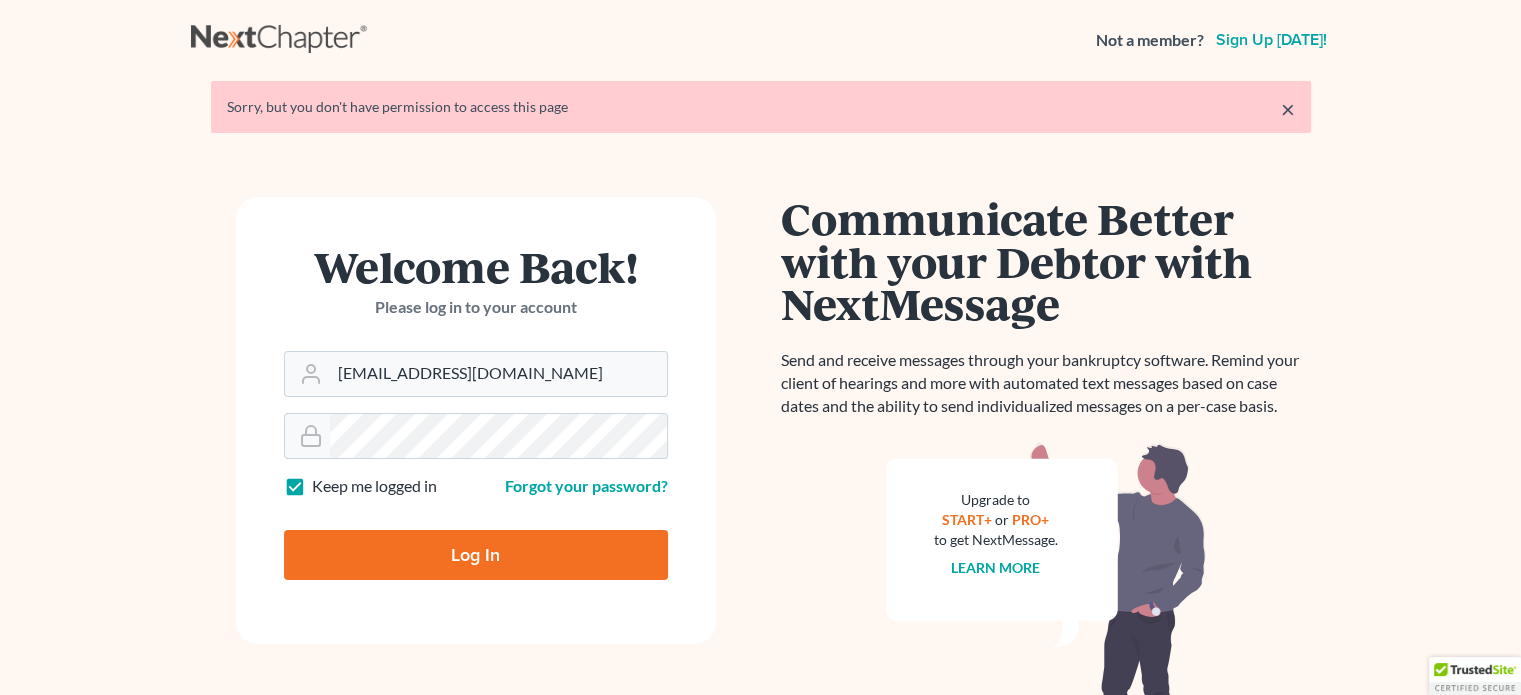 click on "Log In" at bounding box center (476, 555) 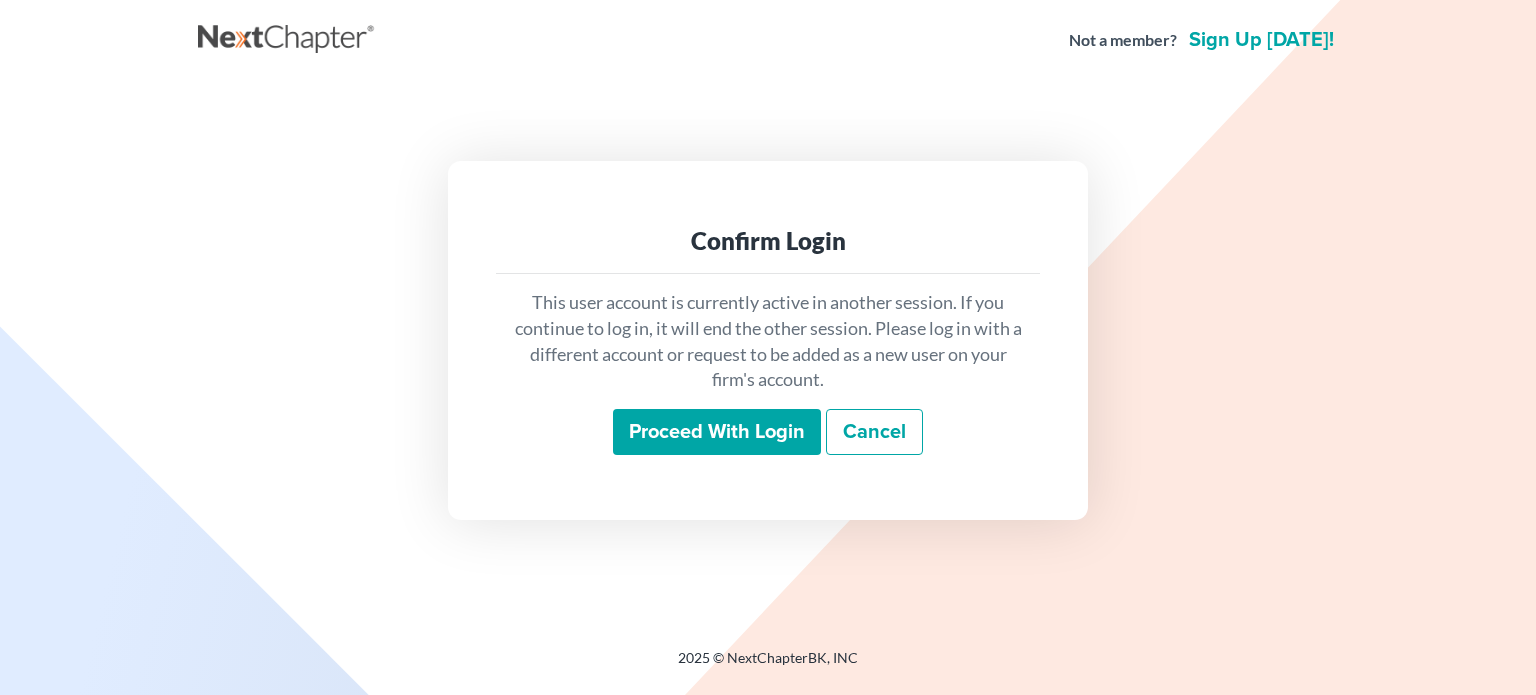 scroll, scrollTop: 0, scrollLeft: 0, axis: both 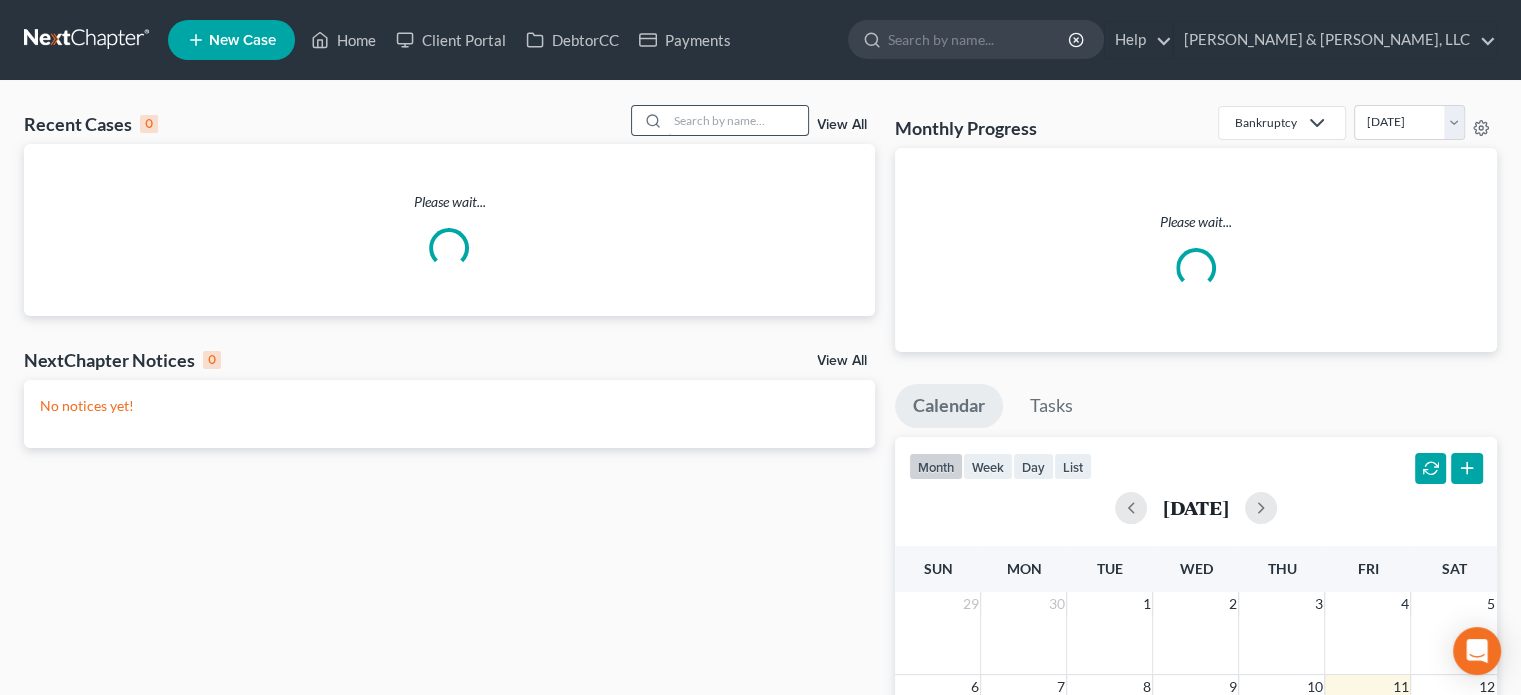 click at bounding box center [738, 120] 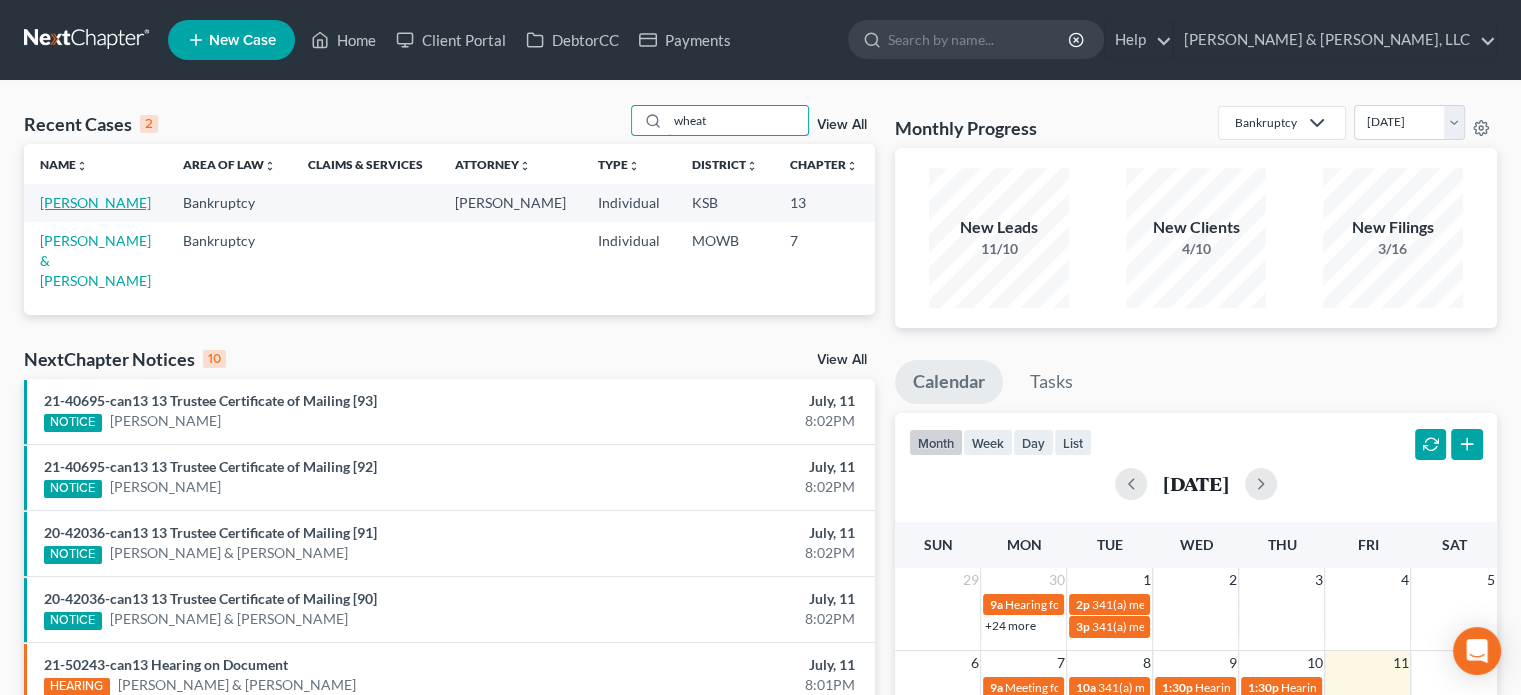 type on "wheat" 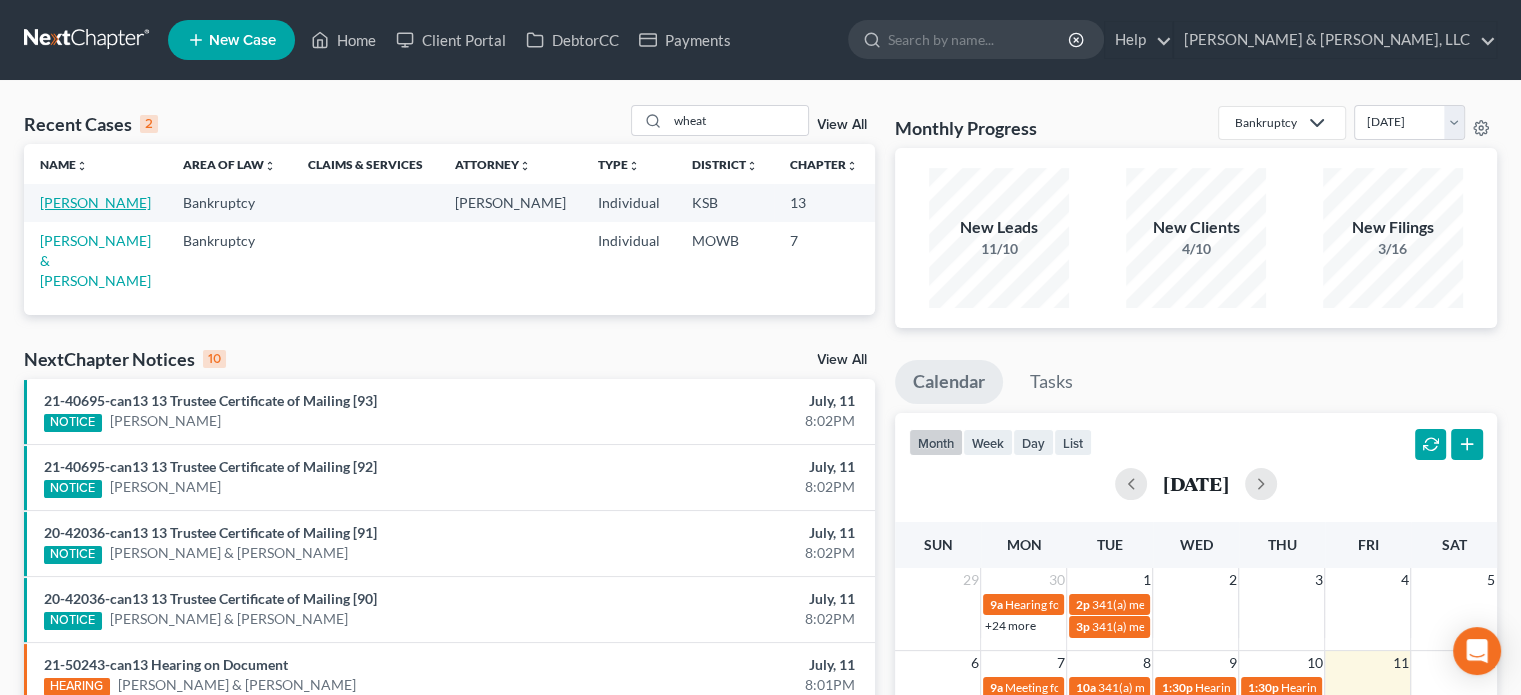 click on "[PERSON_NAME]" at bounding box center [95, 202] 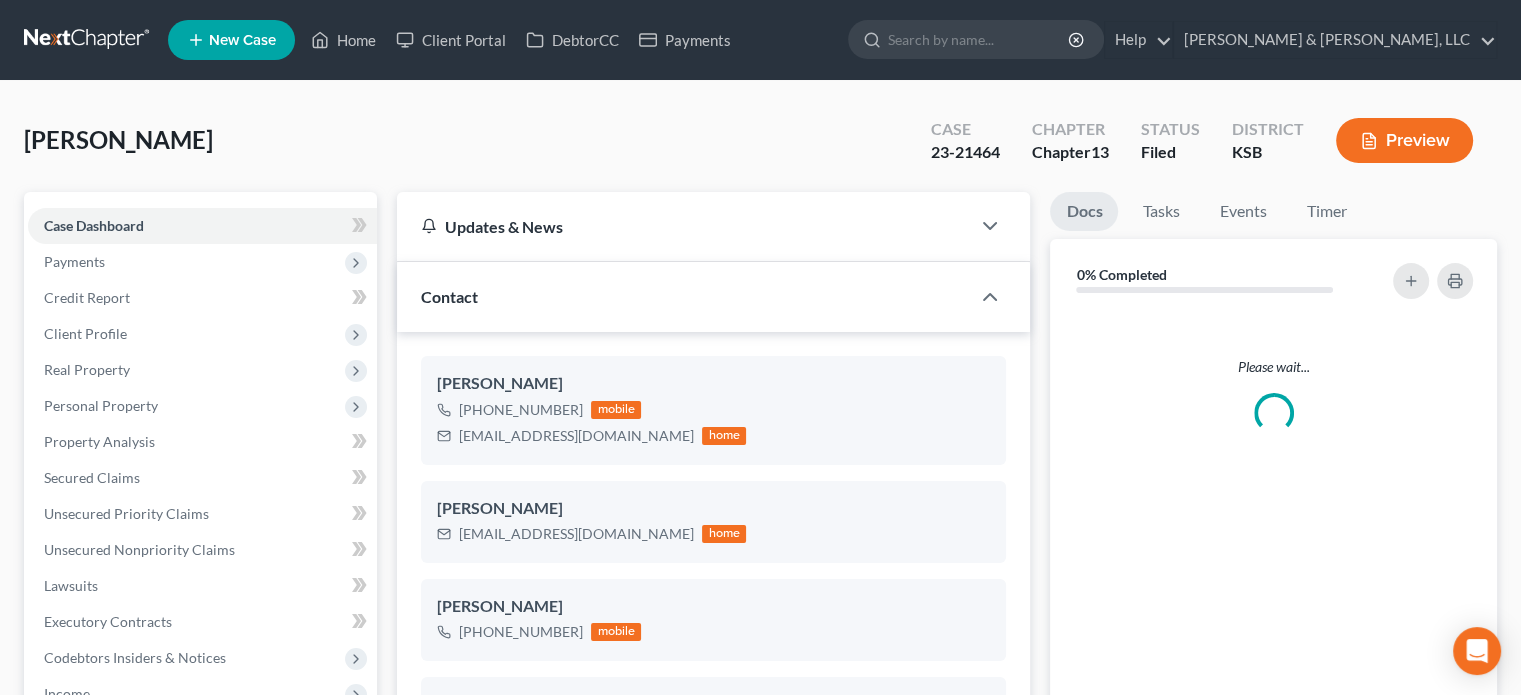 click on "Updates & News × [US_STATE] District Notes Take a look at NextChapter's  District Notes  to see all available forms, plans, and filing options for your court as well as any updates that are coming soon!
Need Help Preparing and Filing this Case?  Simply click on the “Hire a Virtual Paralegal” option below! Contact
[PERSON_NAME] [PHONE_NUMBER] mobile [EMAIL_ADDRESS][DOMAIN_NAME] home [PERSON_NAME] [EMAIL_ADDRESS][DOMAIN_NAME] home [PERSON_NAME] [PHONE_NUMBER] mobile New Contact
Quick Info Status Referral Source
Select Word Of Mouth Previous Clients Direct Mail Website Google Search Modern Attorney Other (specify)
IC Date
None
close
Date
Time
chevron_left
[DATE]
chevron_right
Su M Tu W Th F Sa
29 30 1 2 3 4 5
6 7 8 9 10 11 12
13 14 15 16 17 1" at bounding box center [713, 1028] 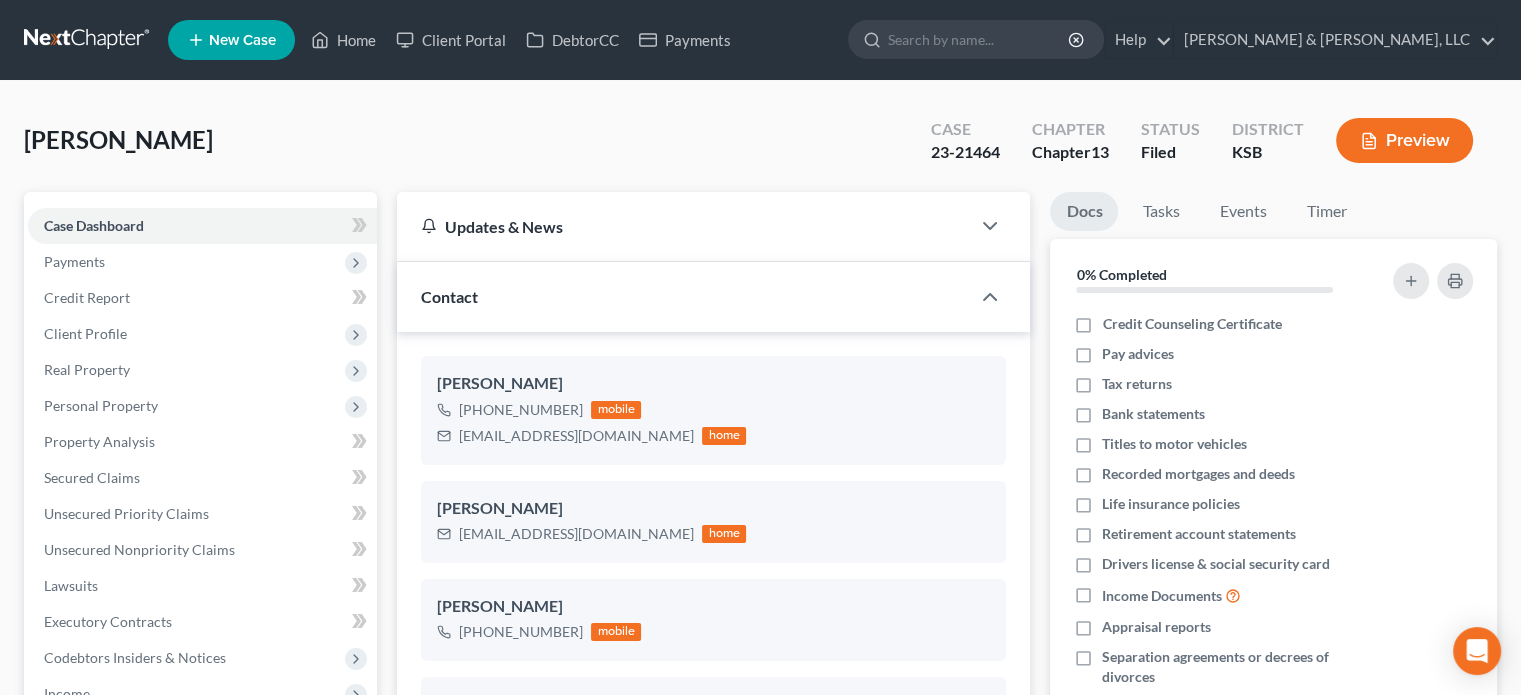 scroll, scrollTop: 1461, scrollLeft: 0, axis: vertical 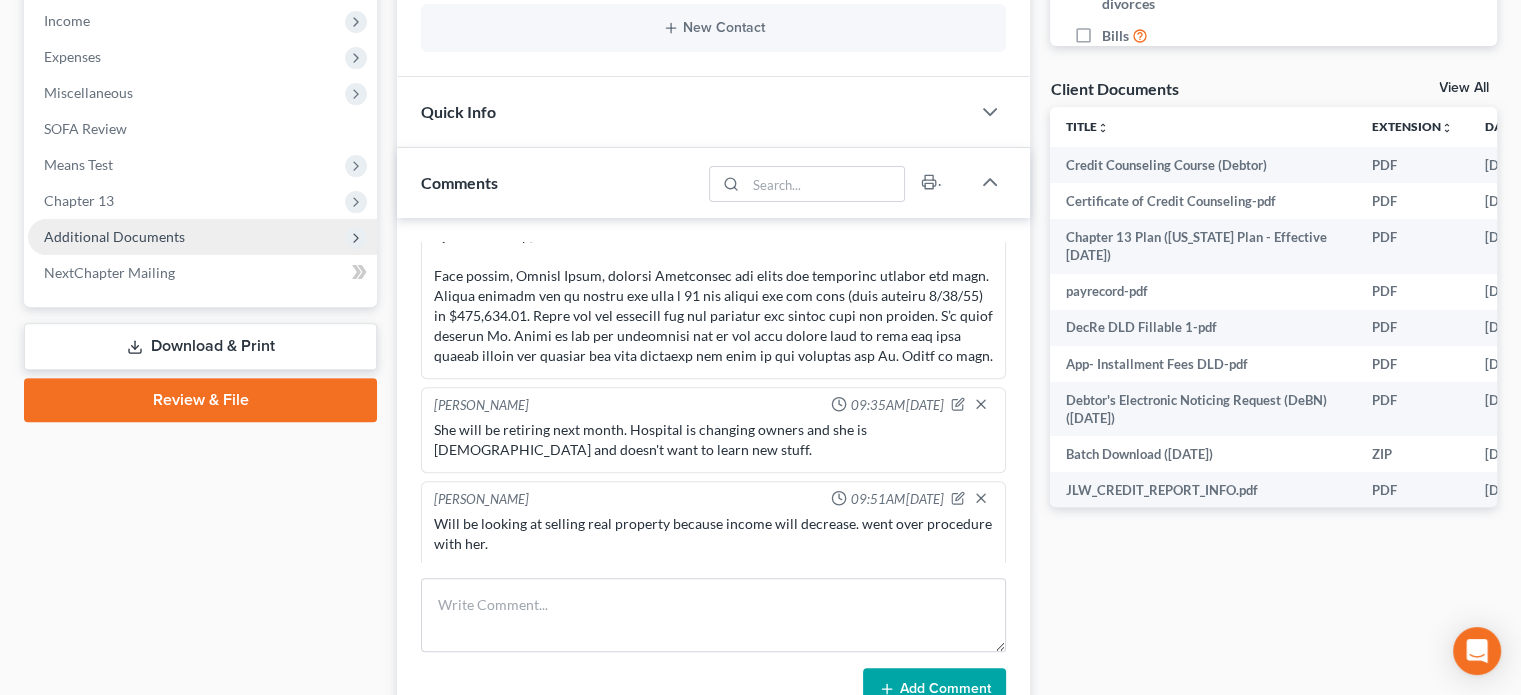 click on "Additional Documents" at bounding box center [114, 236] 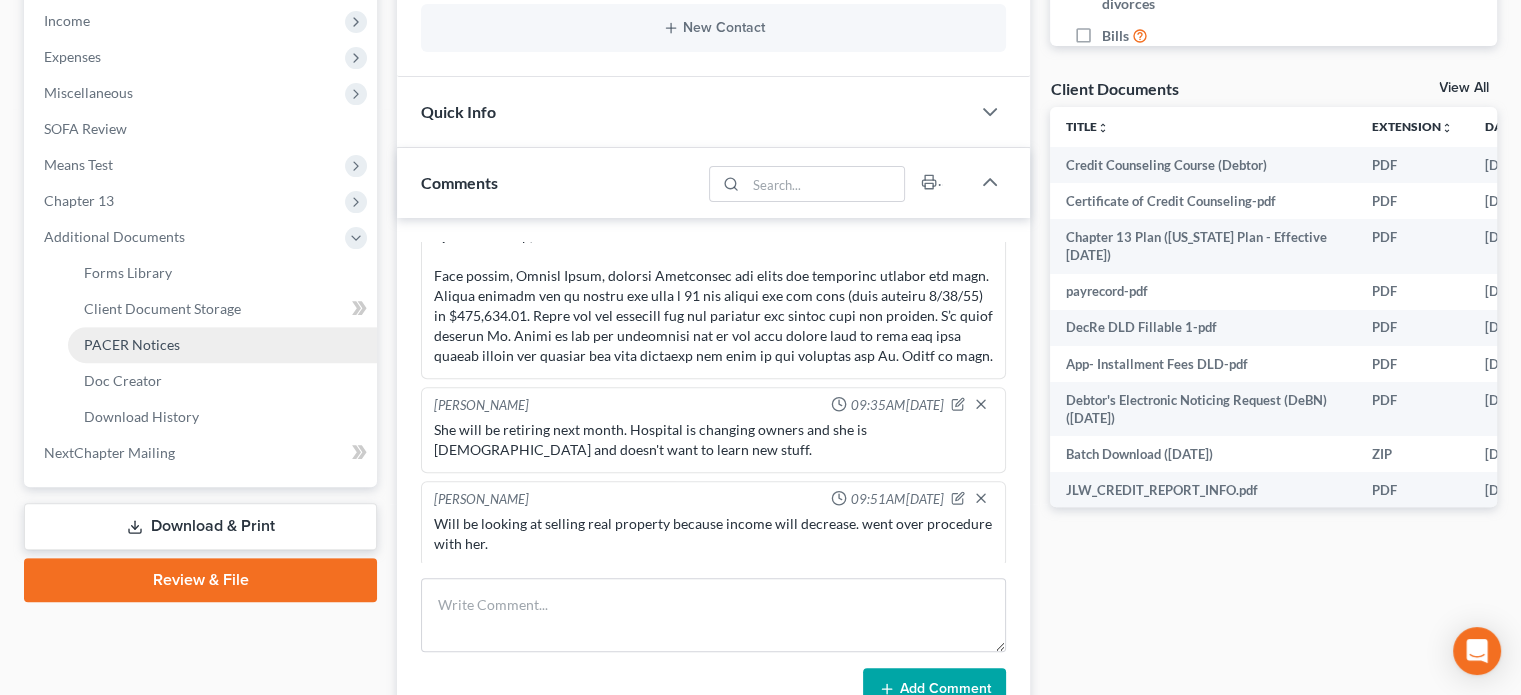 click on "PACER Notices" at bounding box center (132, 344) 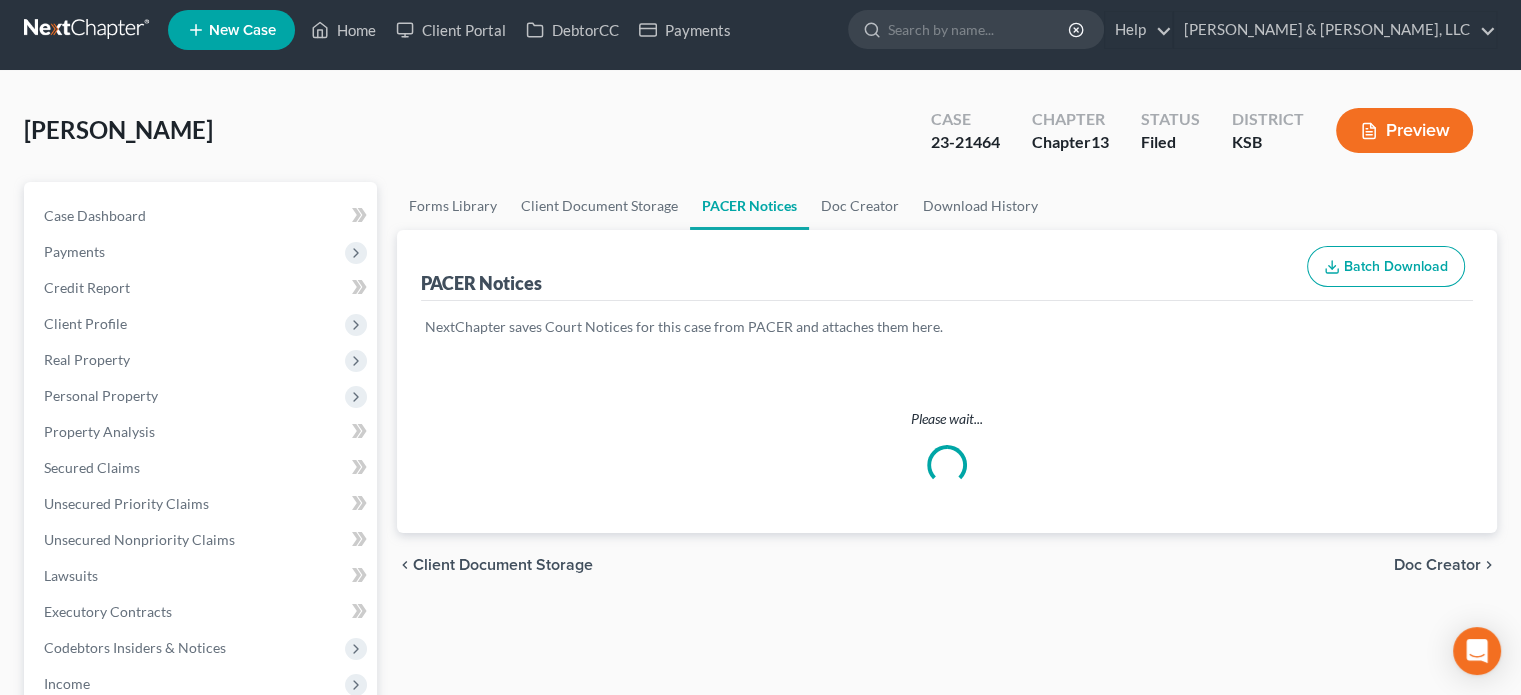 scroll, scrollTop: 0, scrollLeft: 0, axis: both 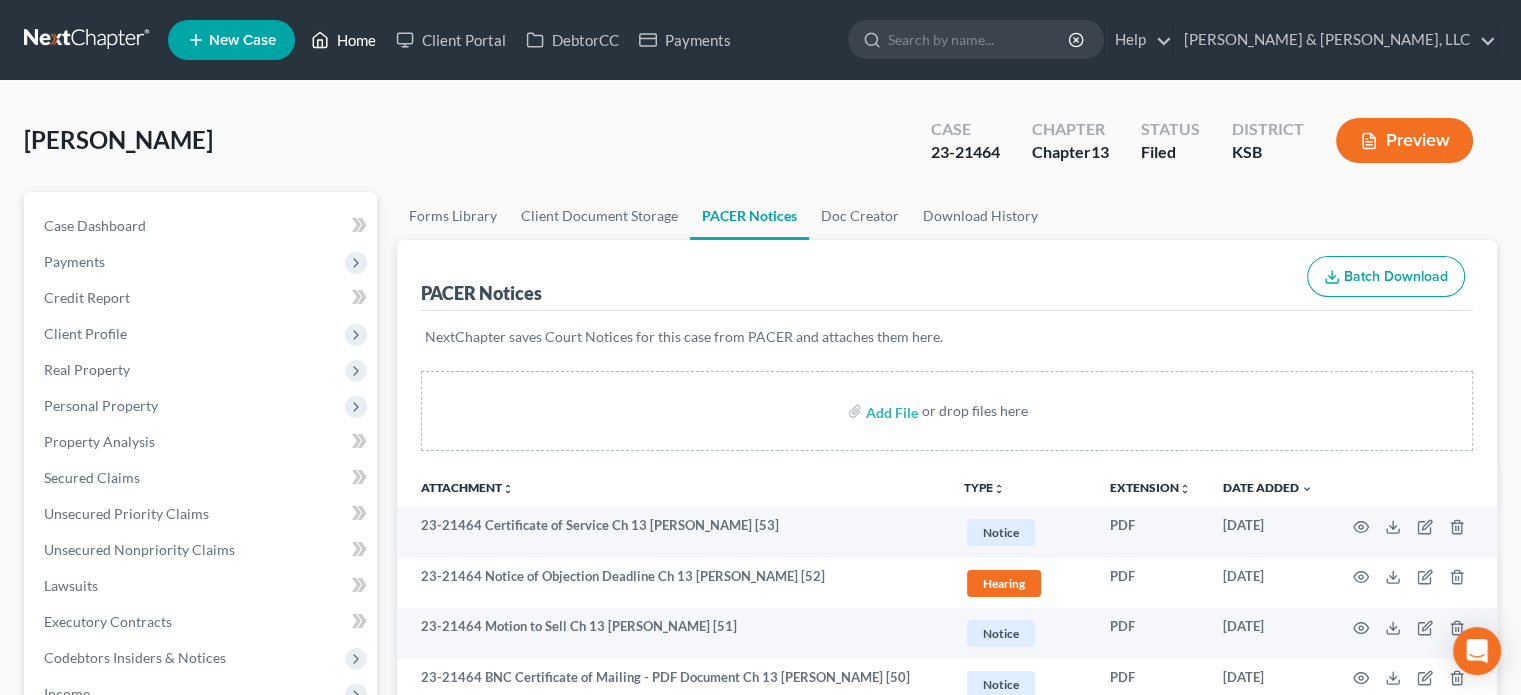 click on "Home" at bounding box center [343, 40] 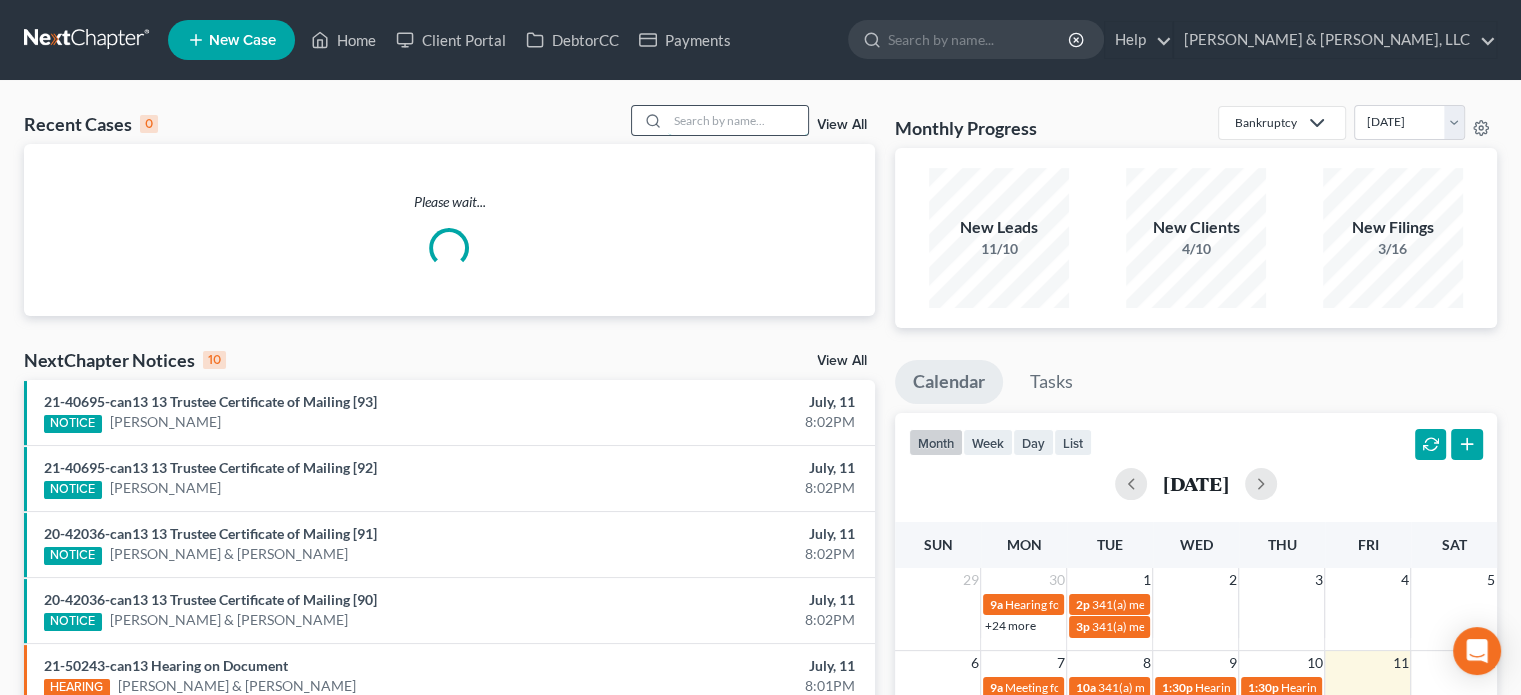 click at bounding box center (738, 120) 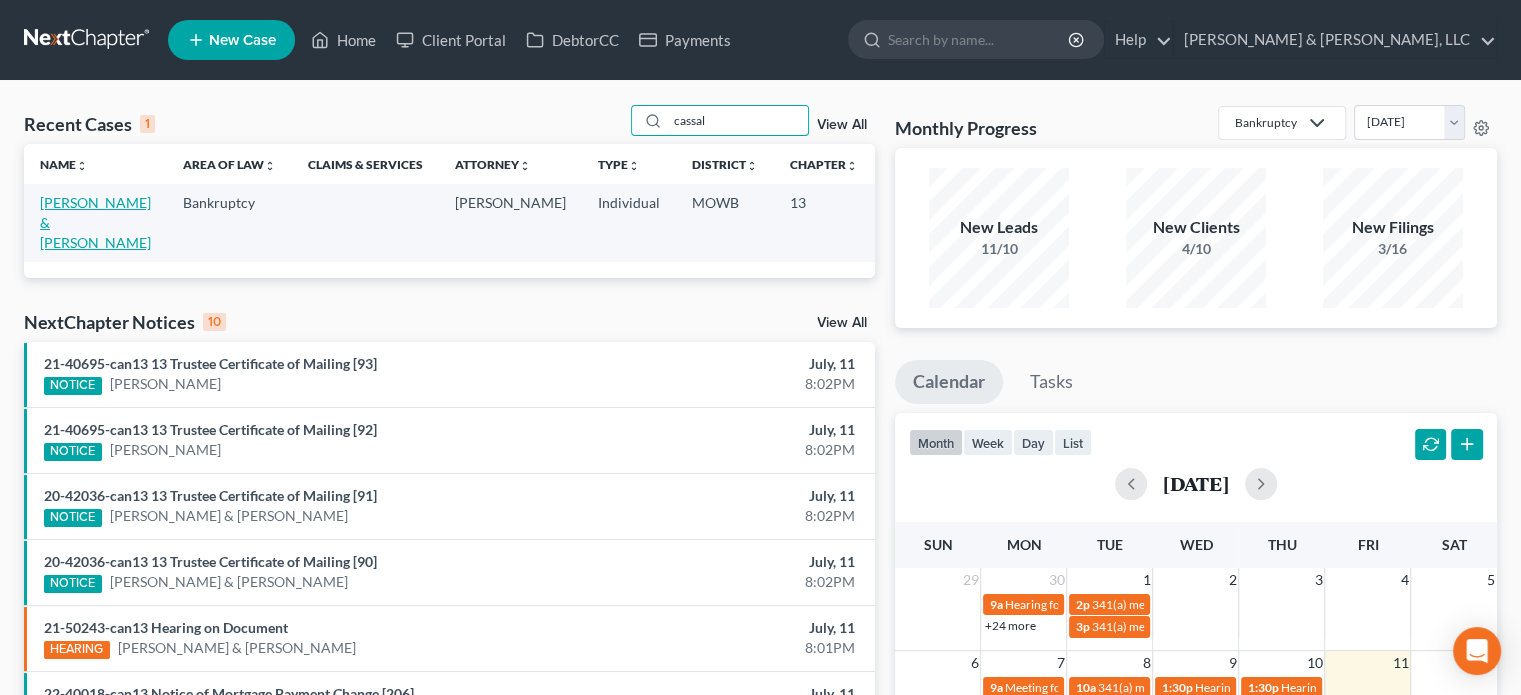 type on "cassal" 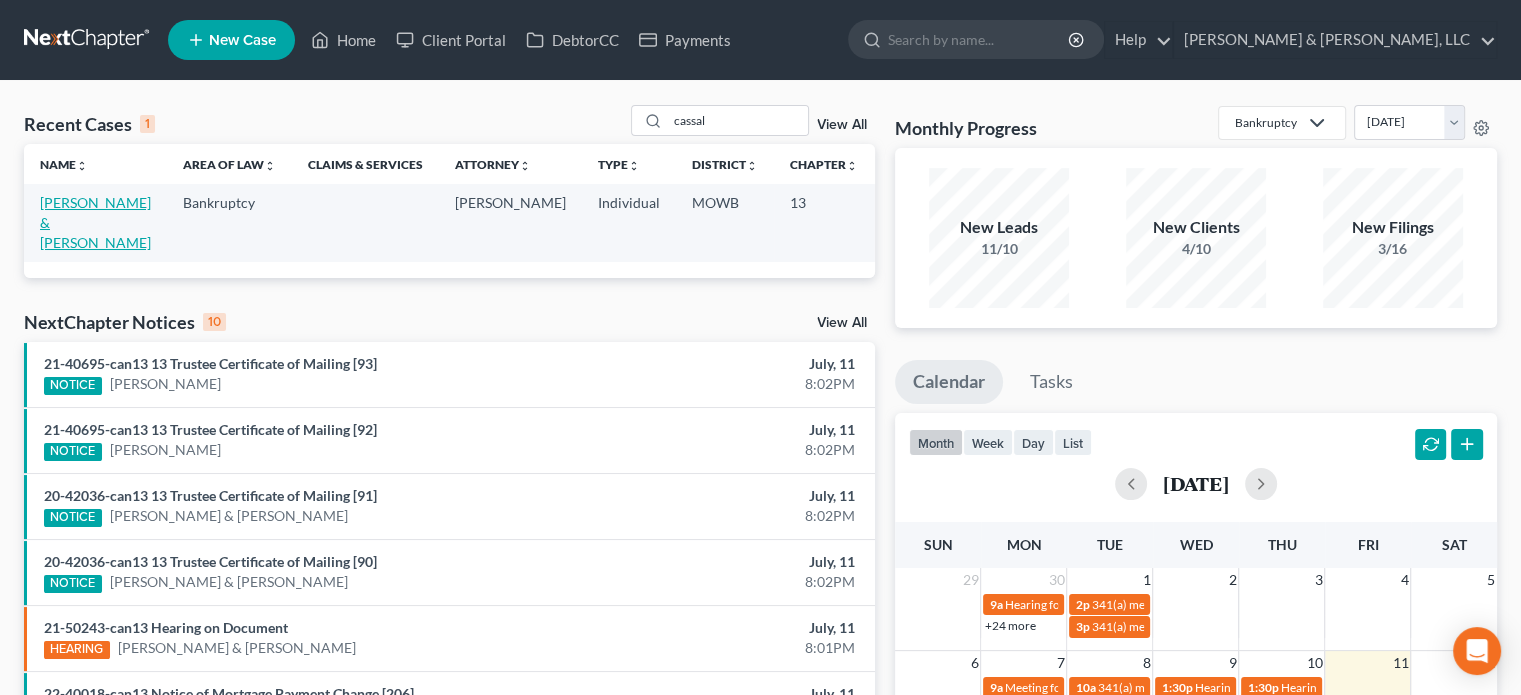 click on "[PERSON_NAME] & [PERSON_NAME]" at bounding box center (95, 222) 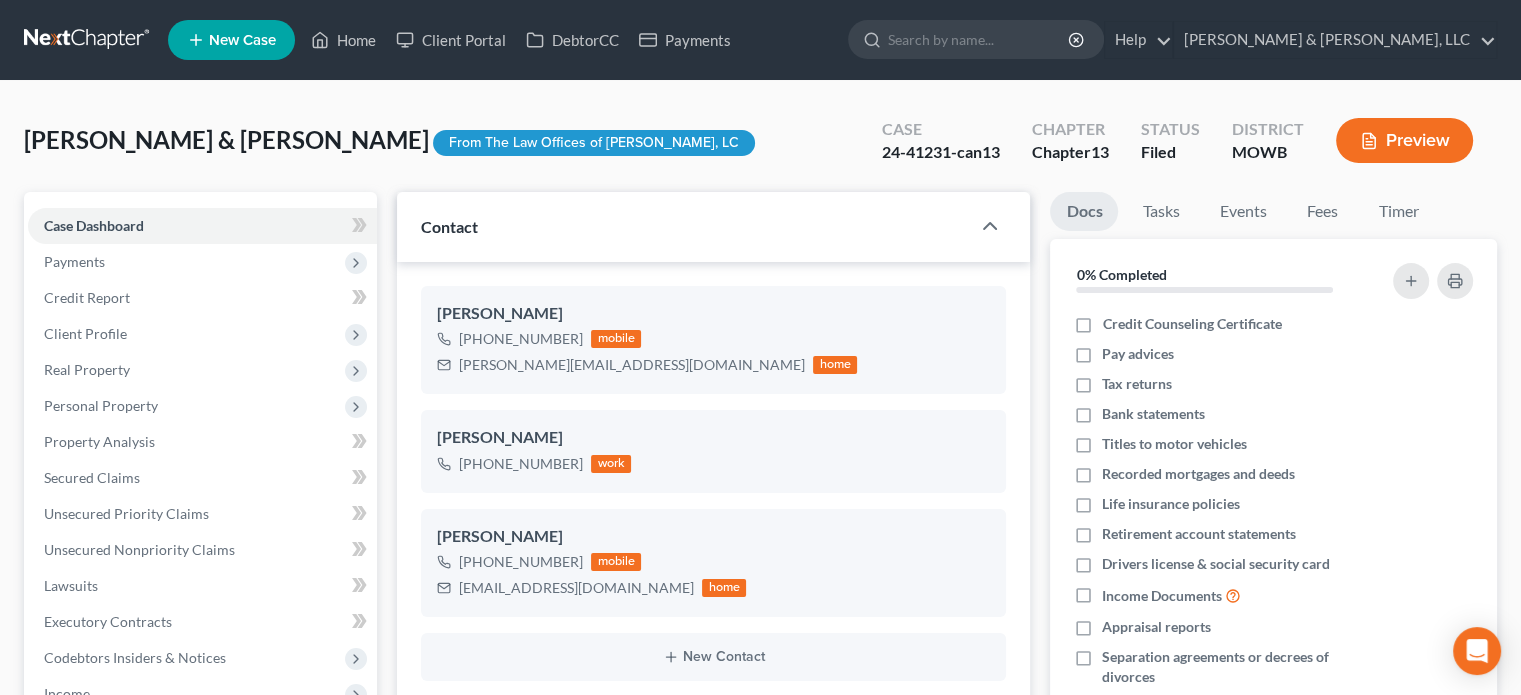 scroll, scrollTop: 1296, scrollLeft: 0, axis: vertical 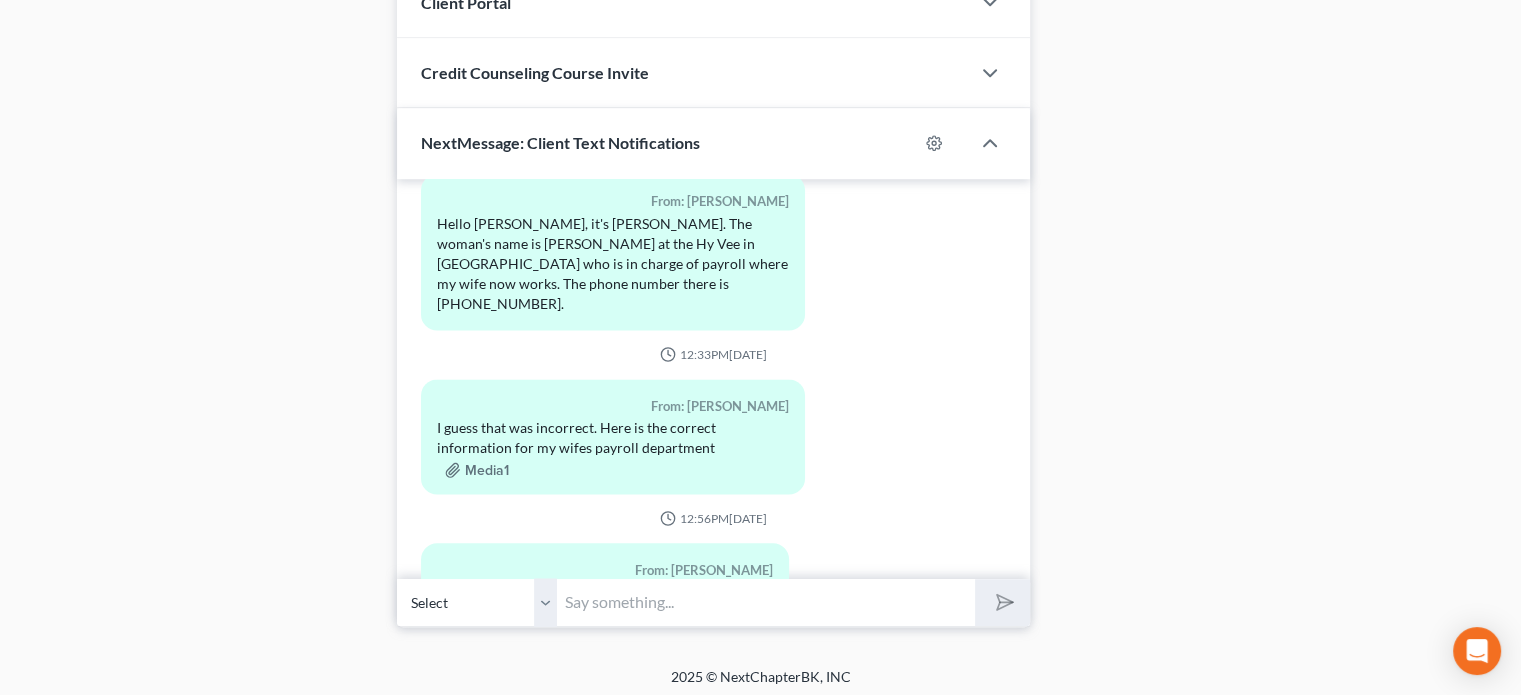click at bounding box center [766, 602] 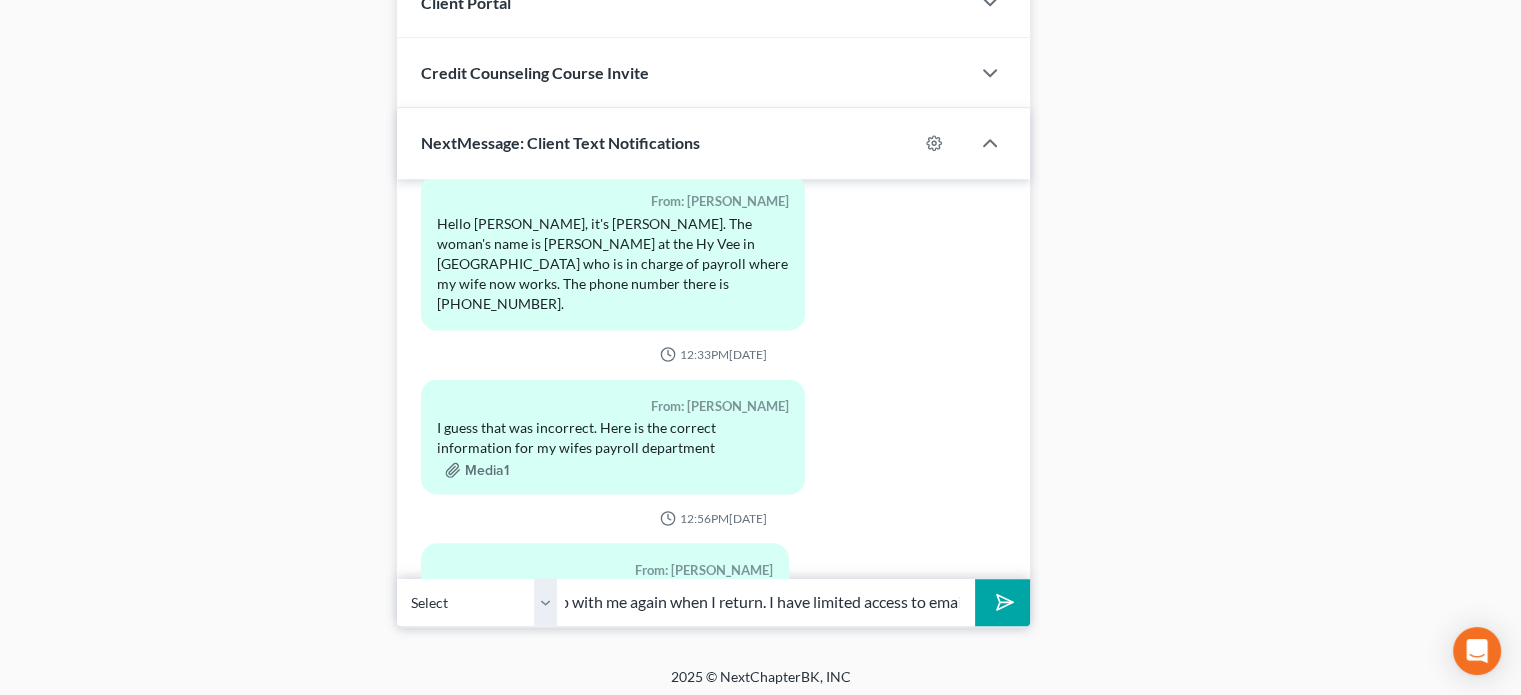 scroll, scrollTop: 0, scrollLeft: 458, axis: horizontal 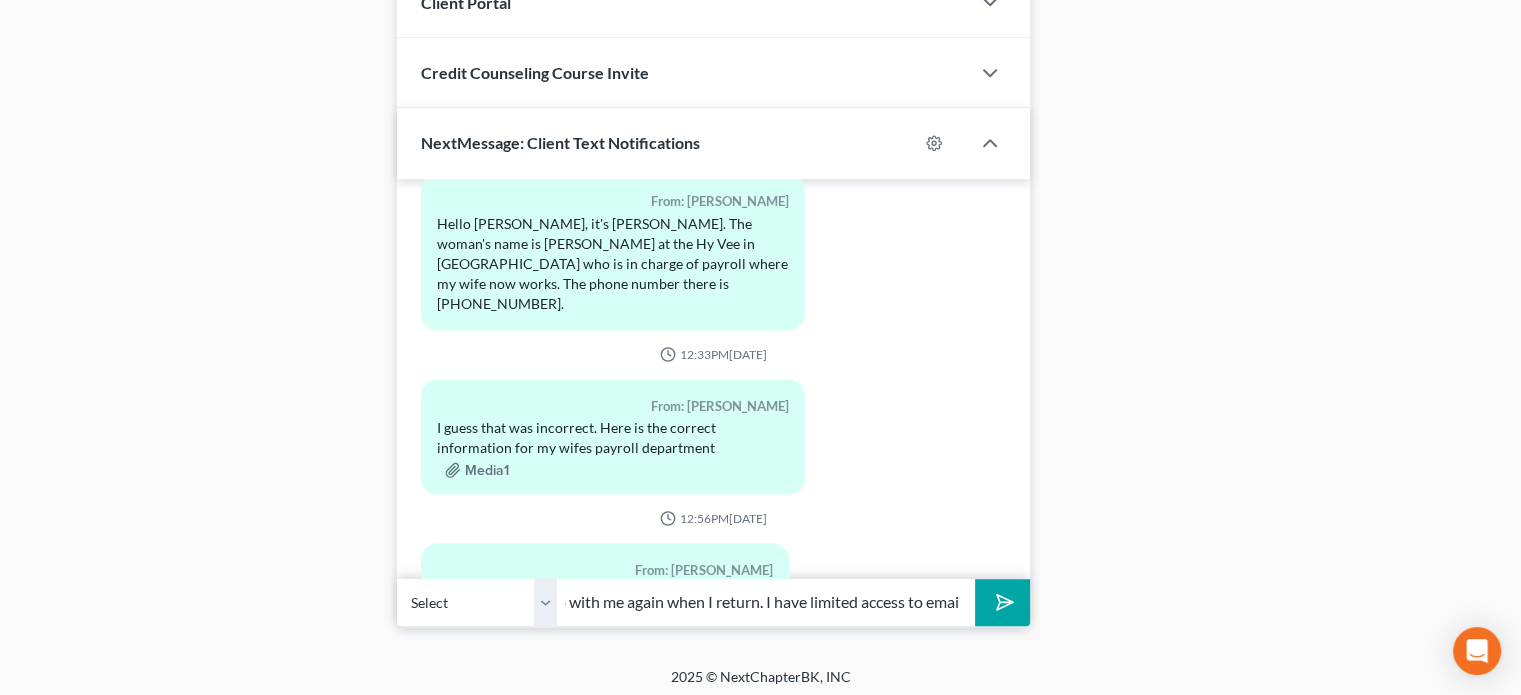 type on "Hi [PERSON_NAME] - I am out of office until 7/22. Please follow up with me again when I return. I have limited access to email right now." 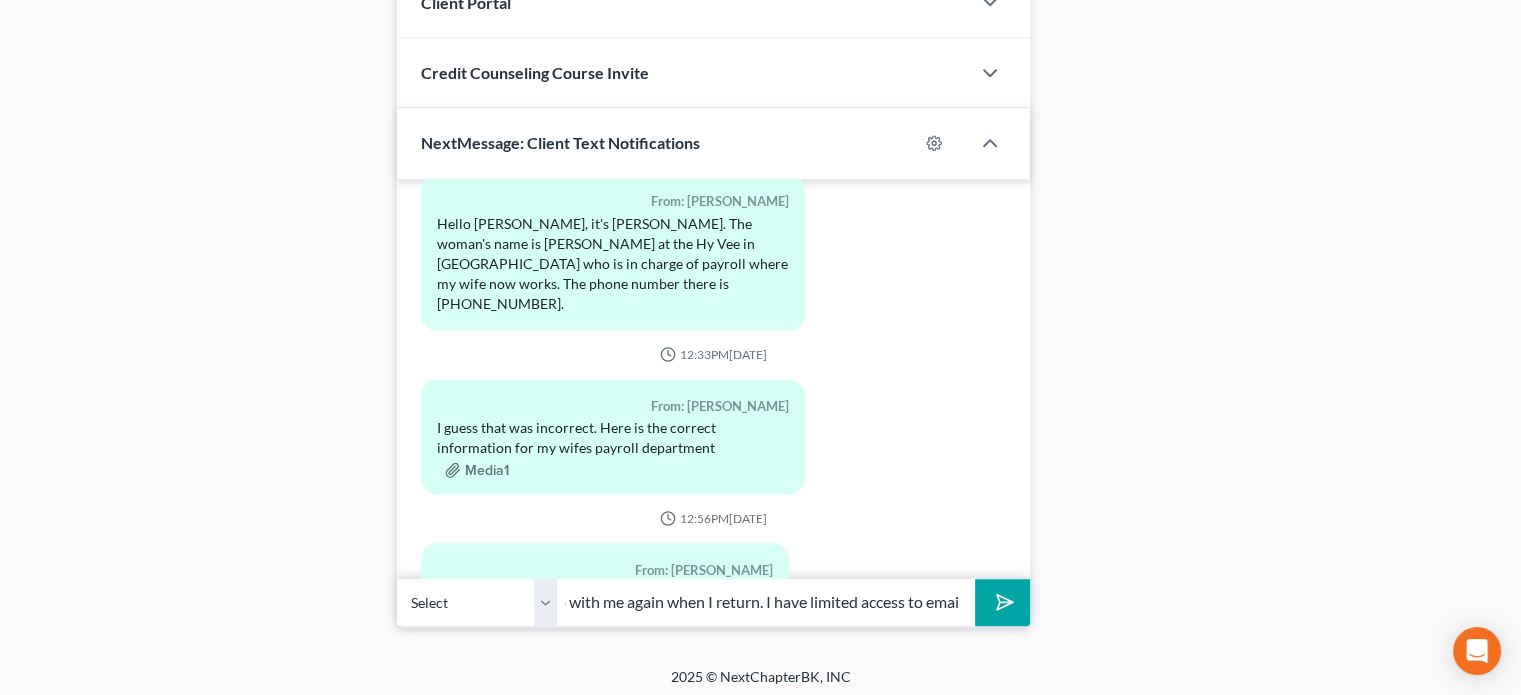 scroll, scrollTop: 0, scrollLeft: 0, axis: both 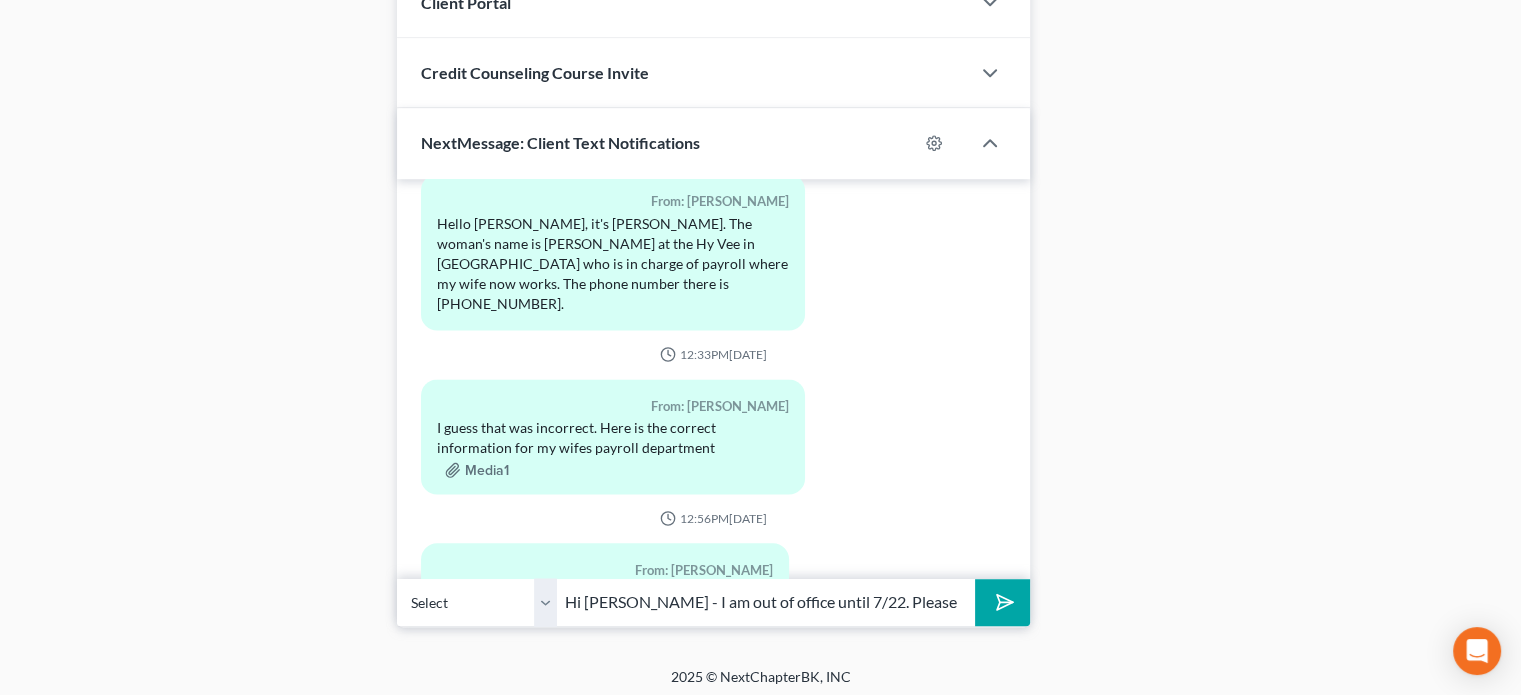 click at bounding box center [1002, 602] 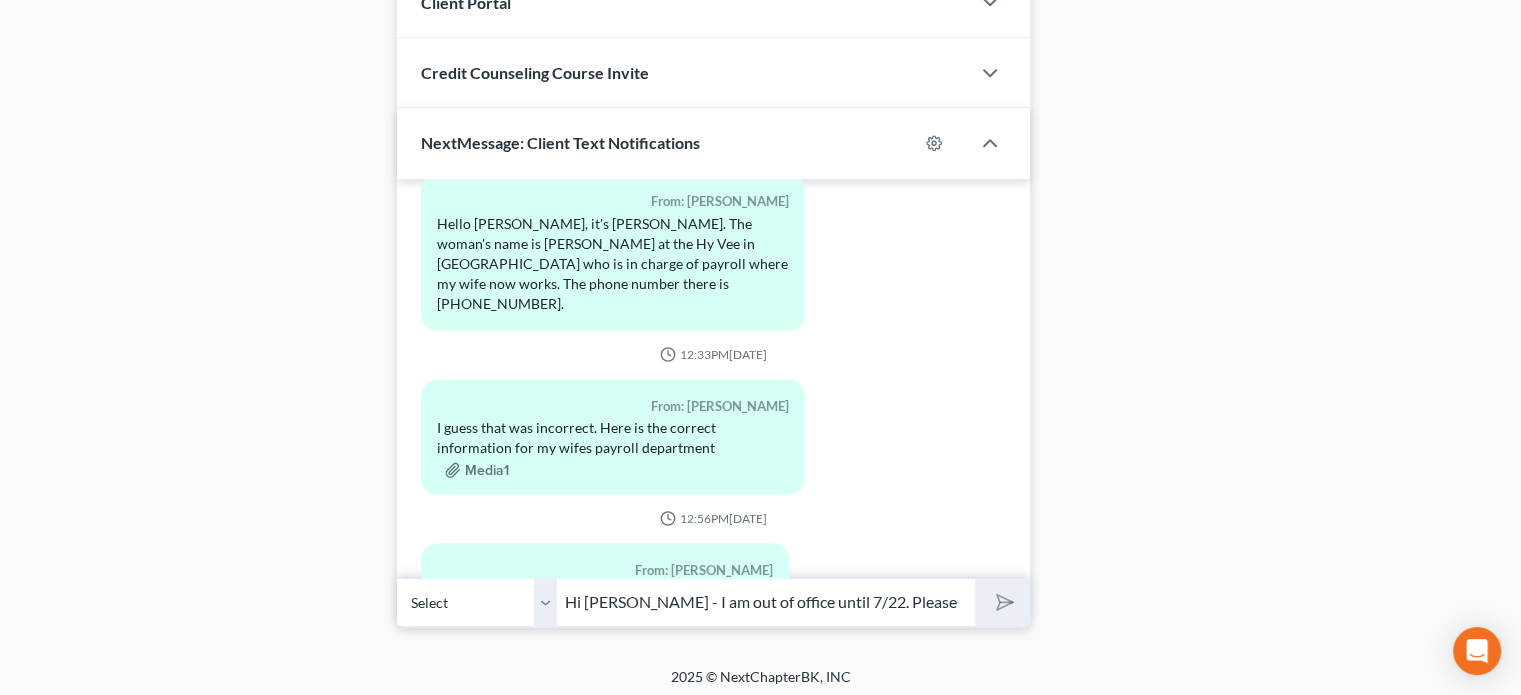 type 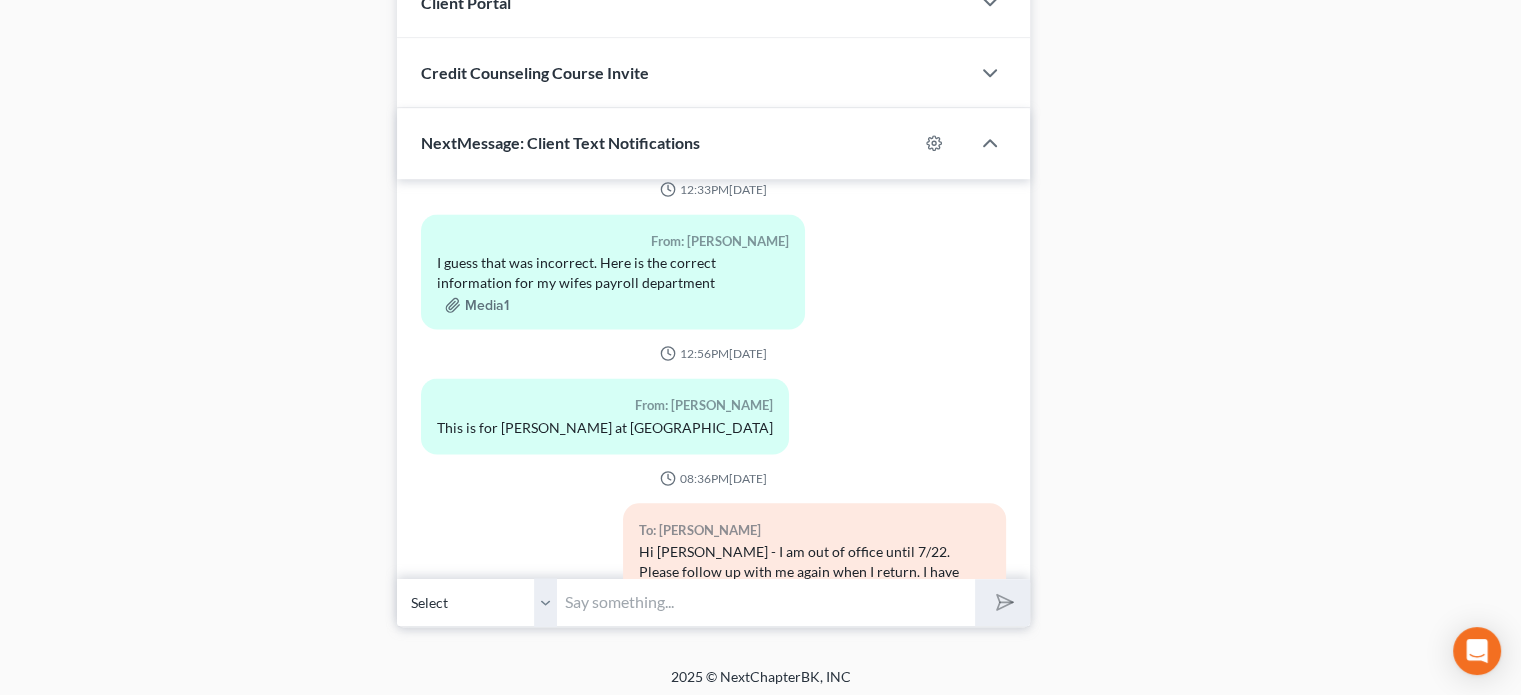 scroll, scrollTop: 3587, scrollLeft: 0, axis: vertical 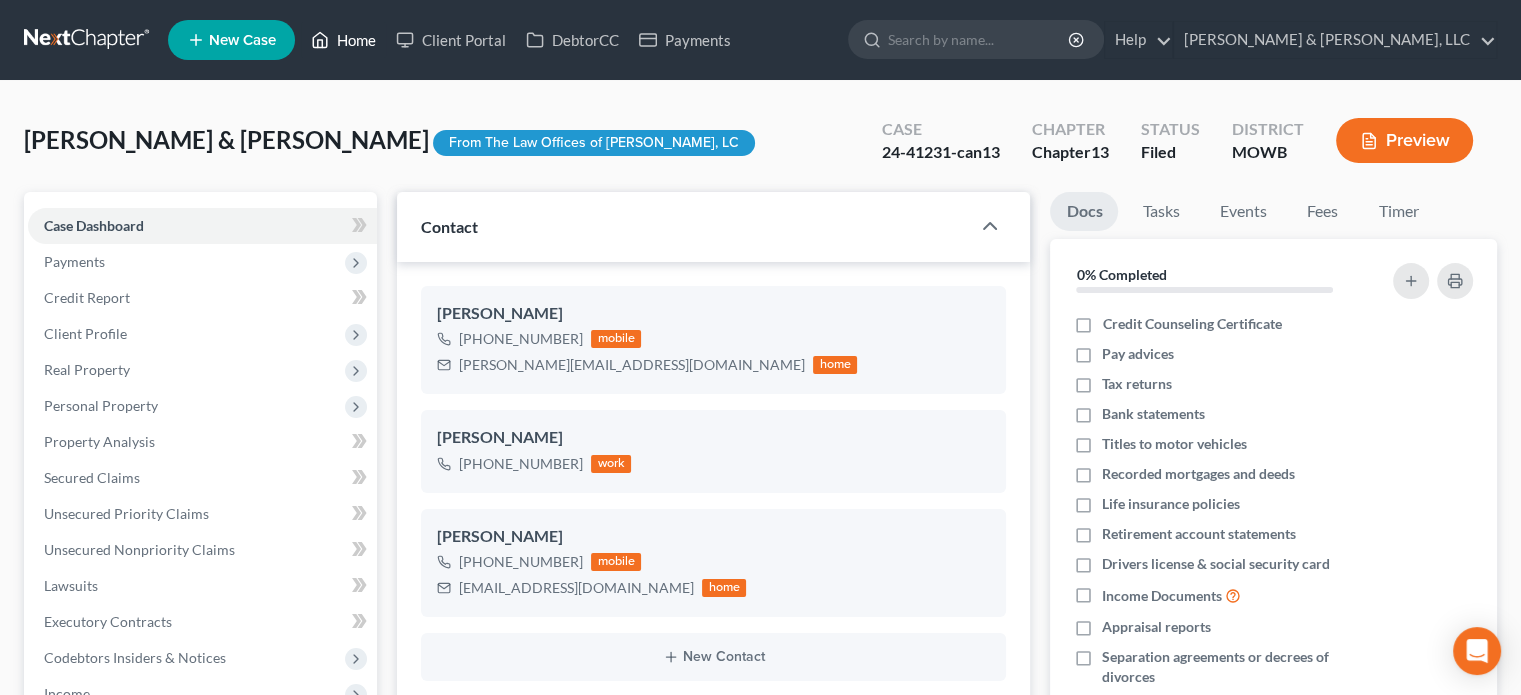 click on "Home" at bounding box center [343, 40] 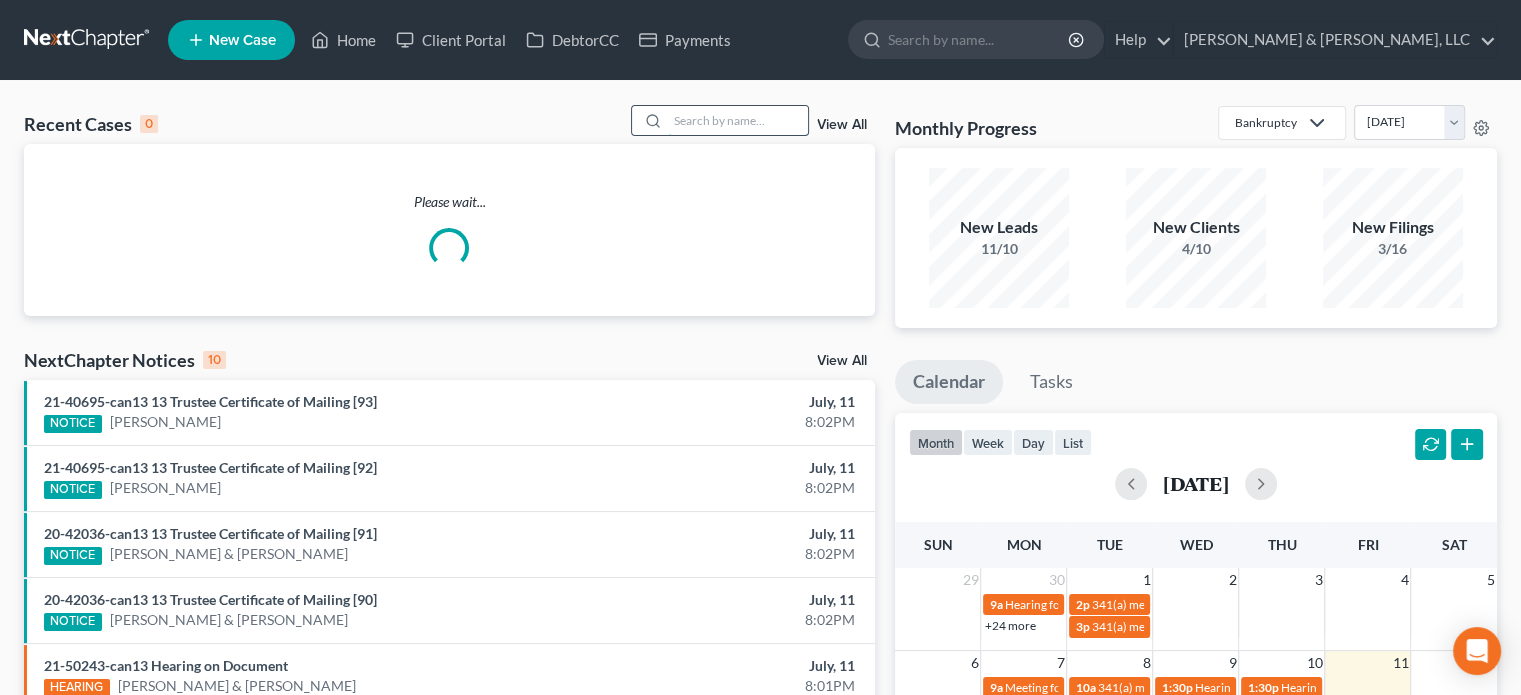 click at bounding box center (738, 120) 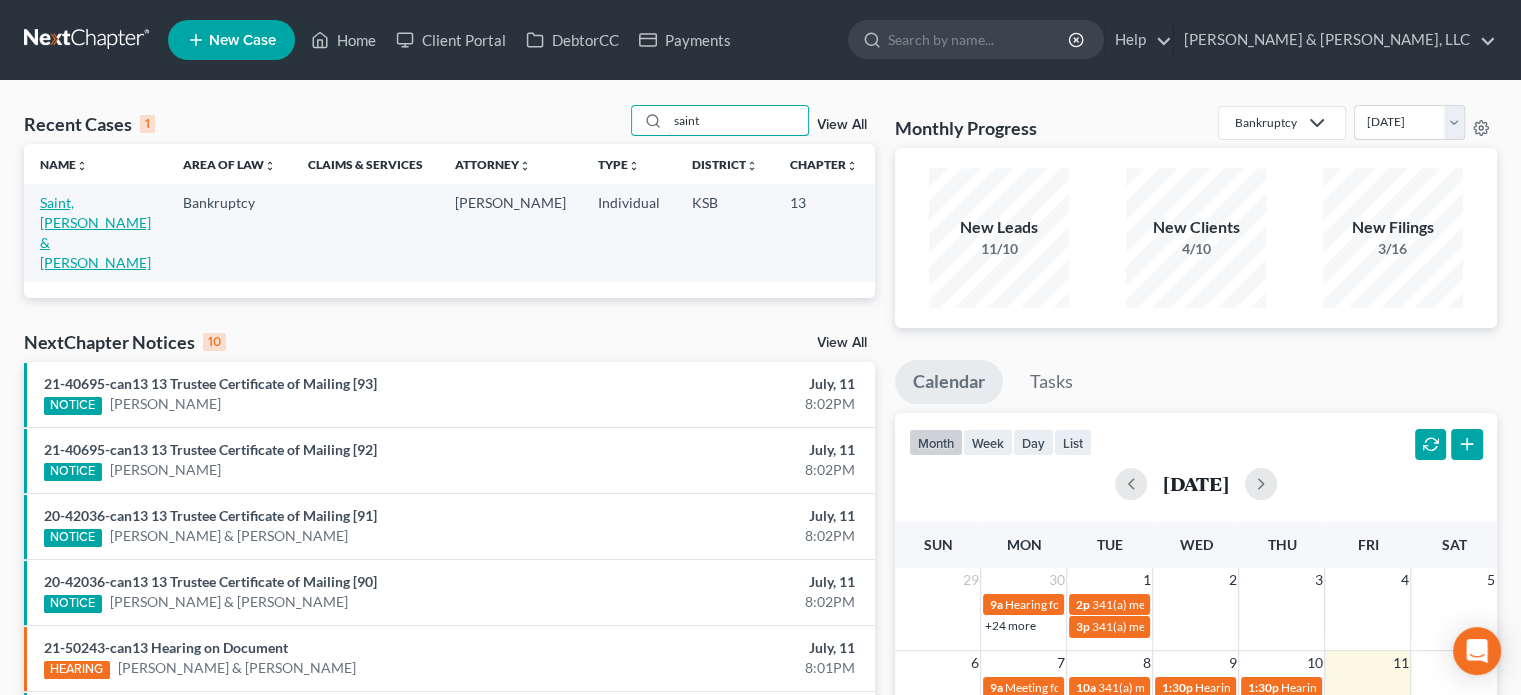 type on "saint" 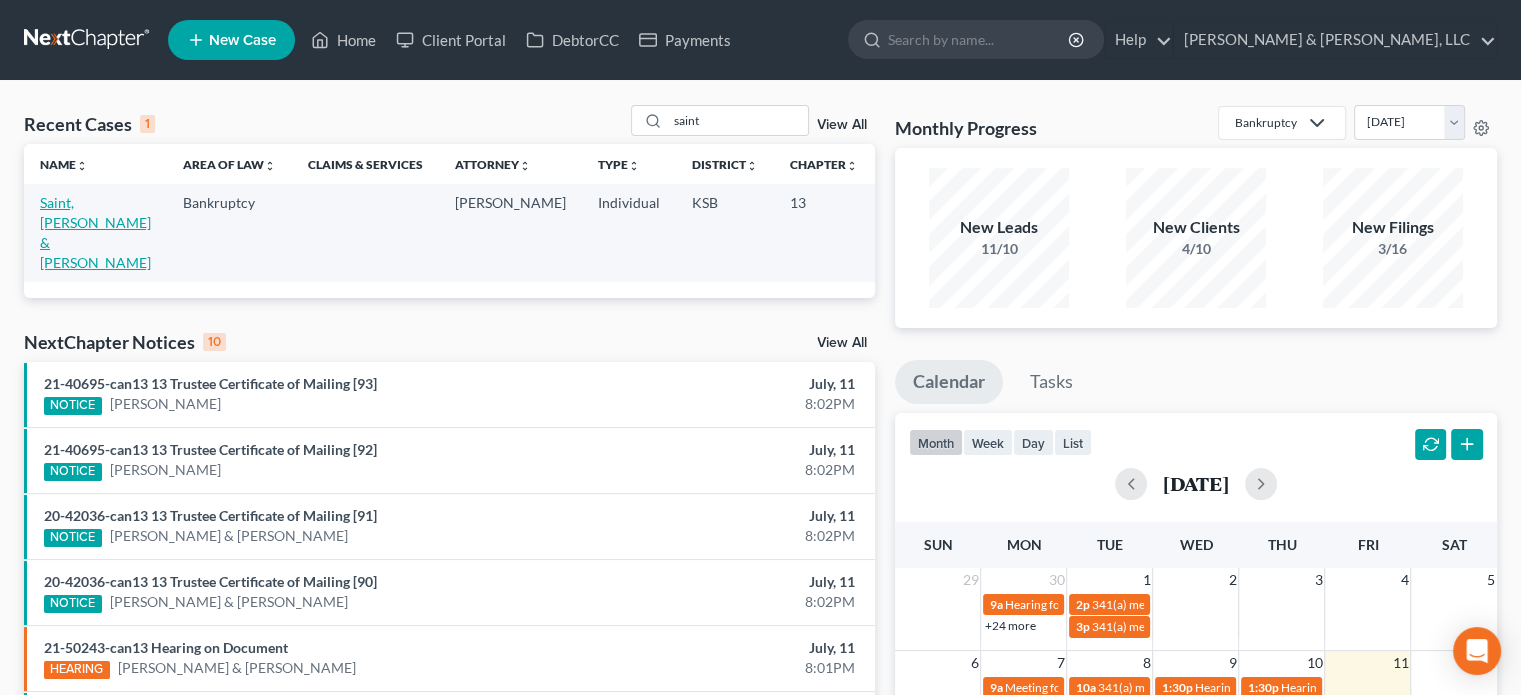 click on "Saint, [PERSON_NAME] & [PERSON_NAME]" at bounding box center [95, 232] 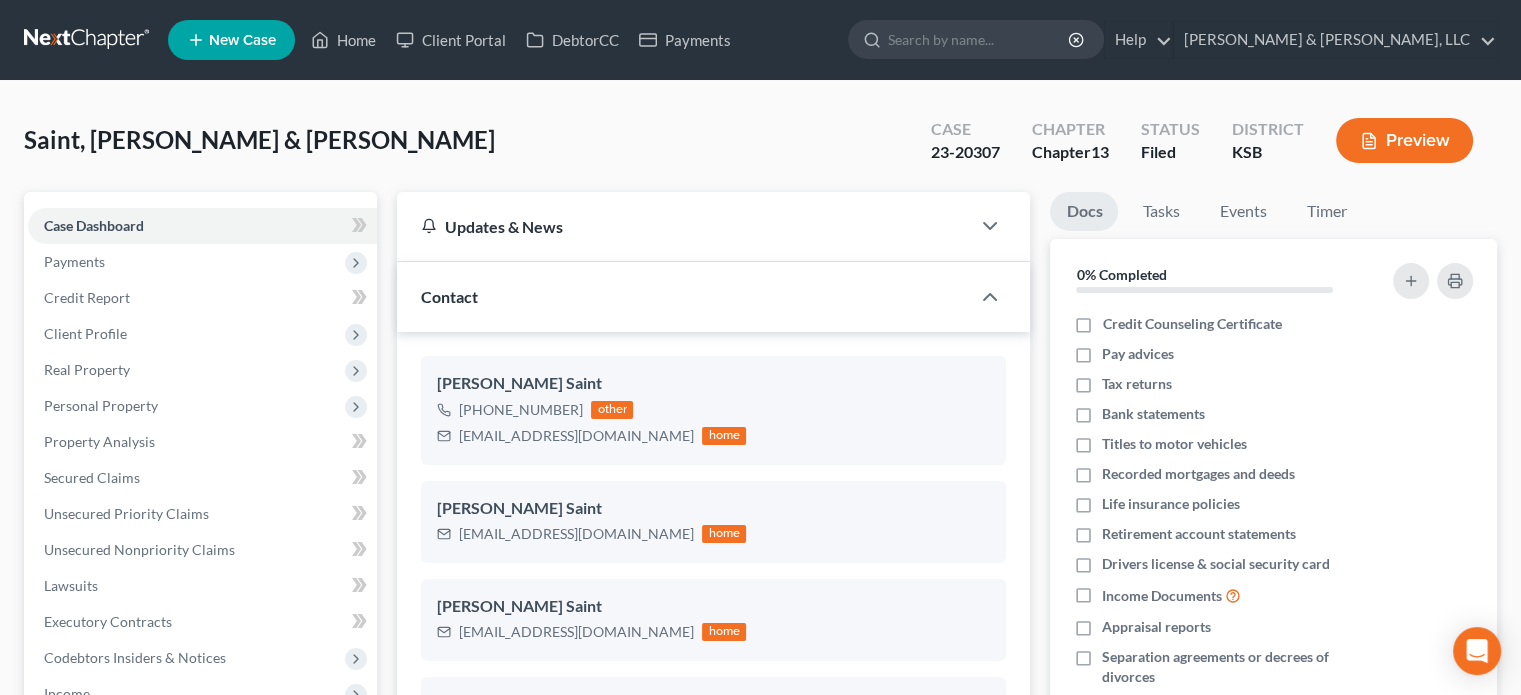 scroll, scrollTop: 600, scrollLeft: 0, axis: vertical 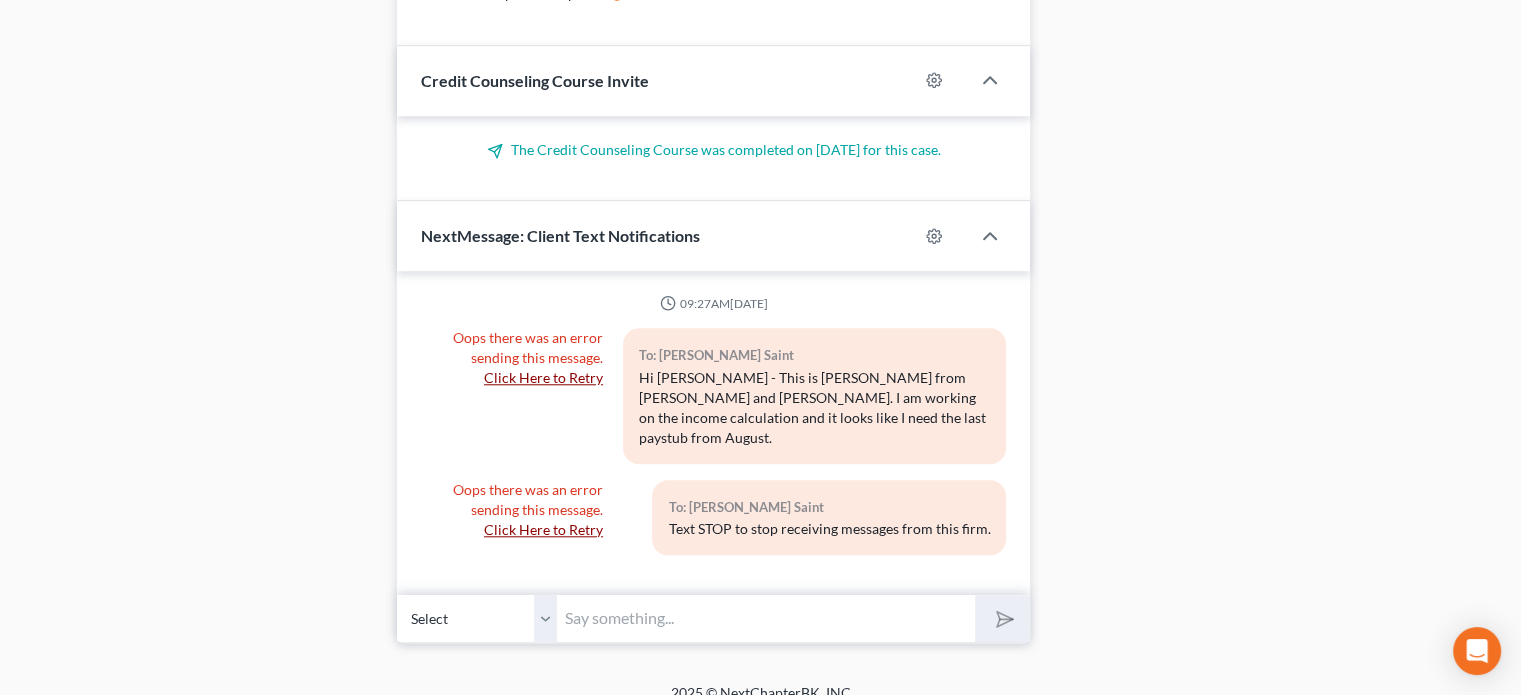 click on "Select [PHONE_NUMBER] - [PERSON_NAME][GEOGRAPHIC_DATA] [PHONE_NUMBER] - [PERSON_NAME][GEOGRAPHIC_DATA]" at bounding box center [477, 618] 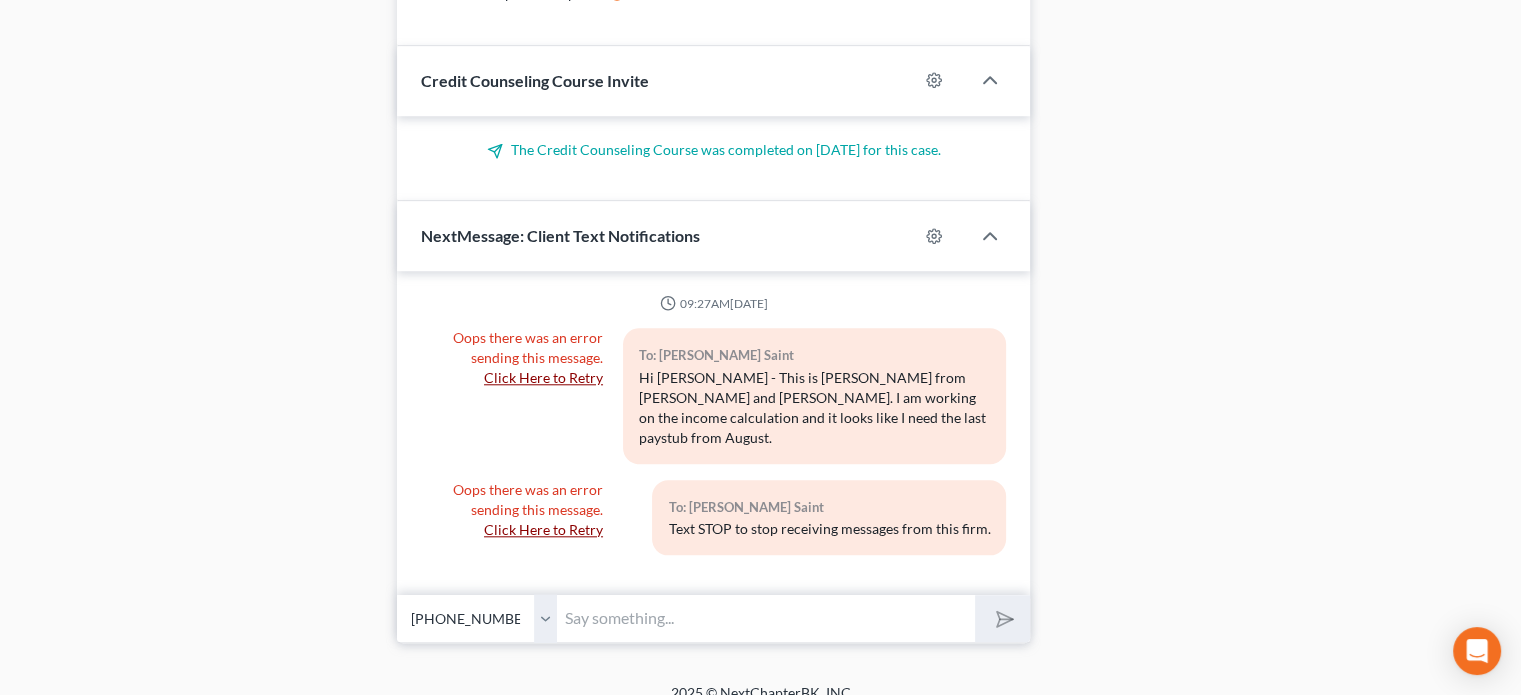 click on "Select [PHONE_NUMBER] - [PERSON_NAME][GEOGRAPHIC_DATA] [PHONE_NUMBER] - [PERSON_NAME][GEOGRAPHIC_DATA]" at bounding box center [477, 618] 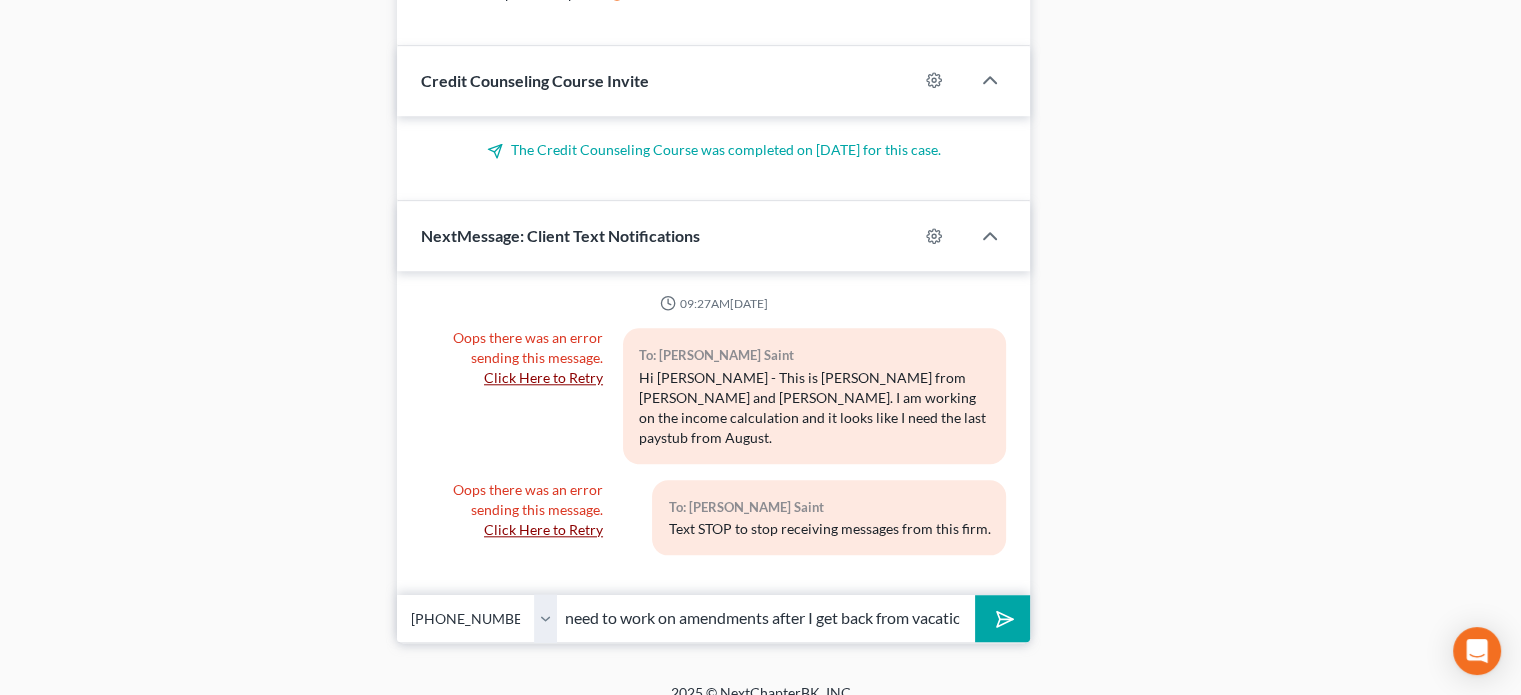 scroll, scrollTop: 0, scrollLeft: 716, axis: horizontal 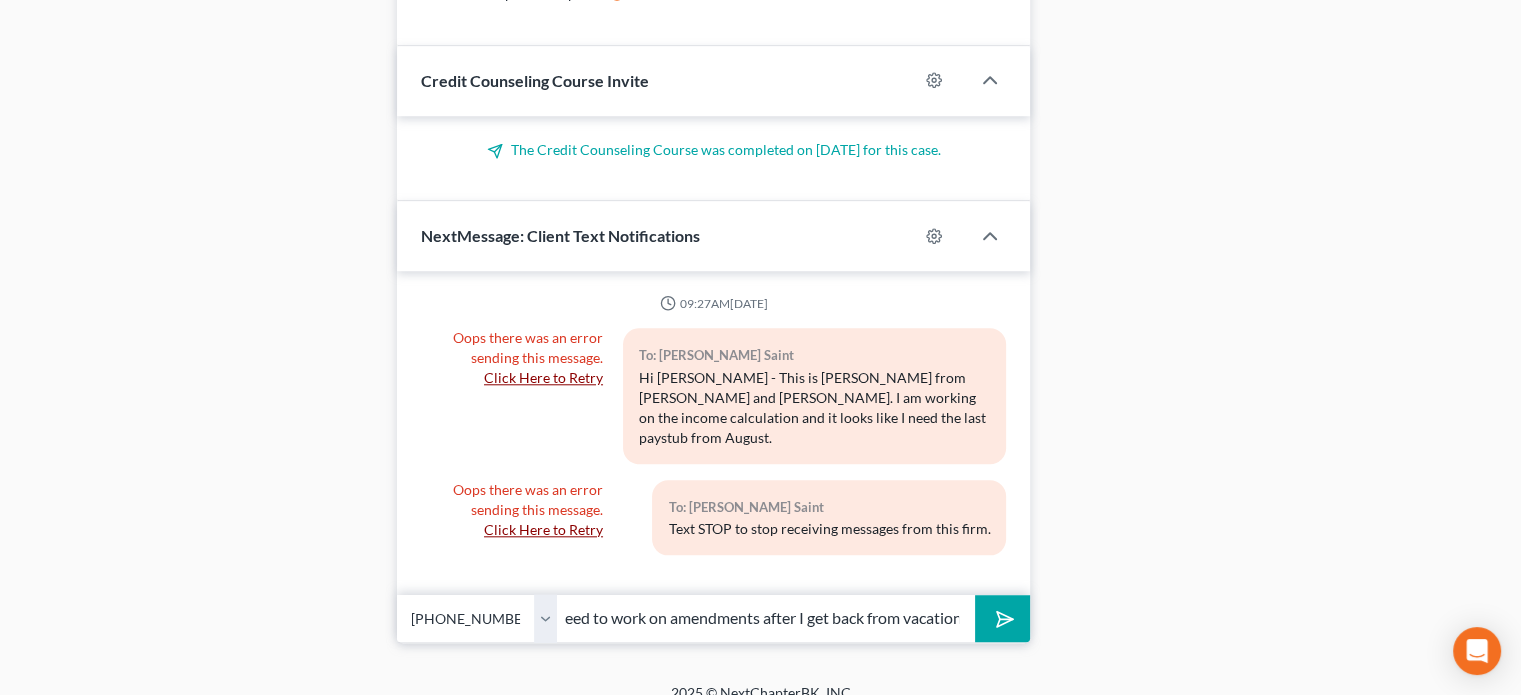 type on "Hi [PERSON_NAME] - The next text will be the information for the chapter 7 meeting of creditors. We'll need to work on amendments after I get back from vacation on 7/2" 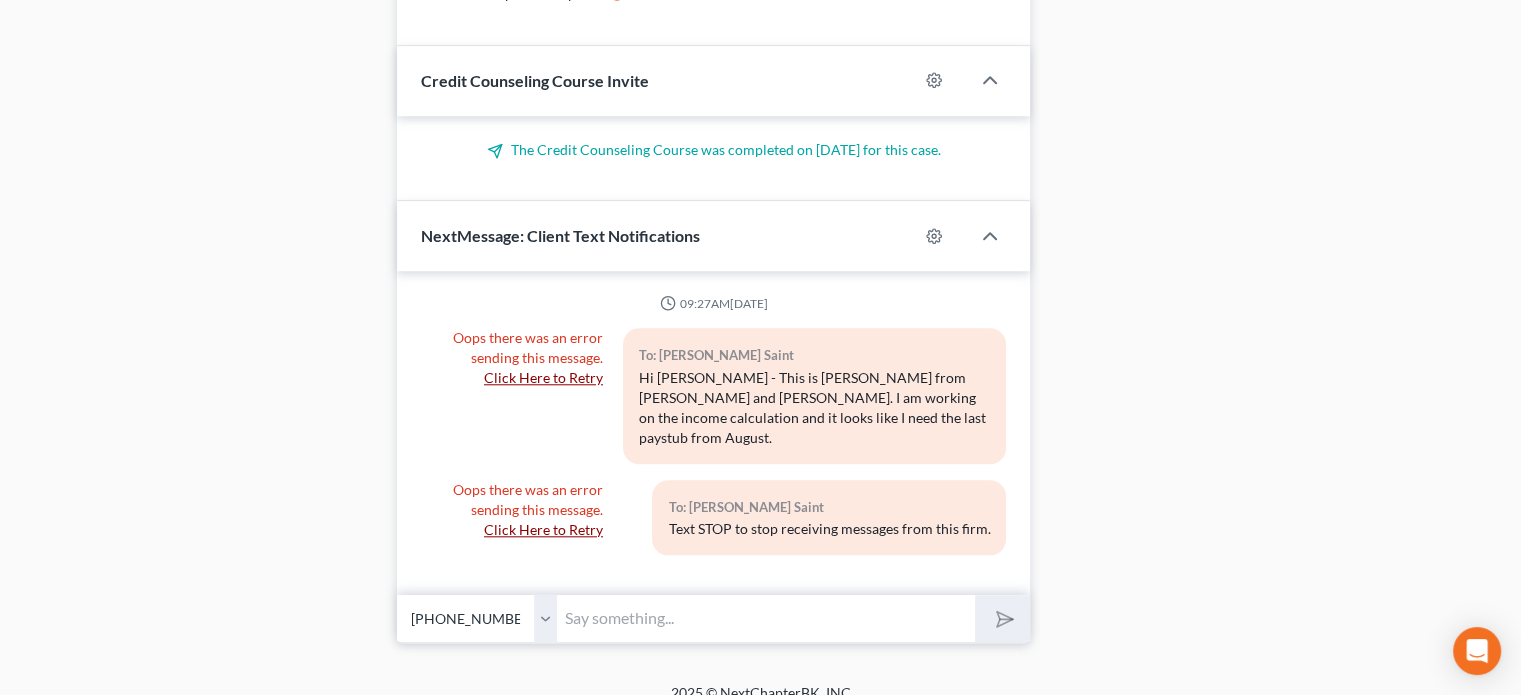 scroll, scrollTop: 0, scrollLeft: 0, axis: both 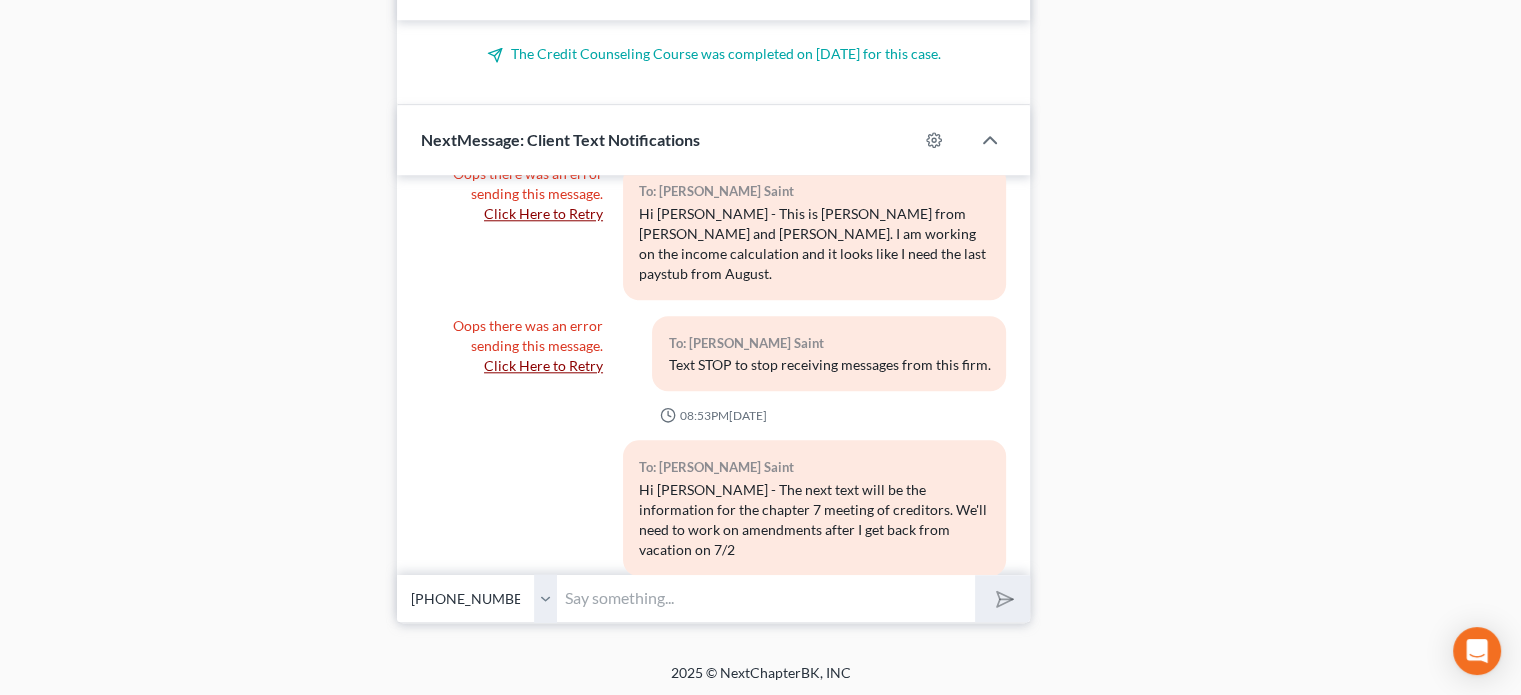 type on "v" 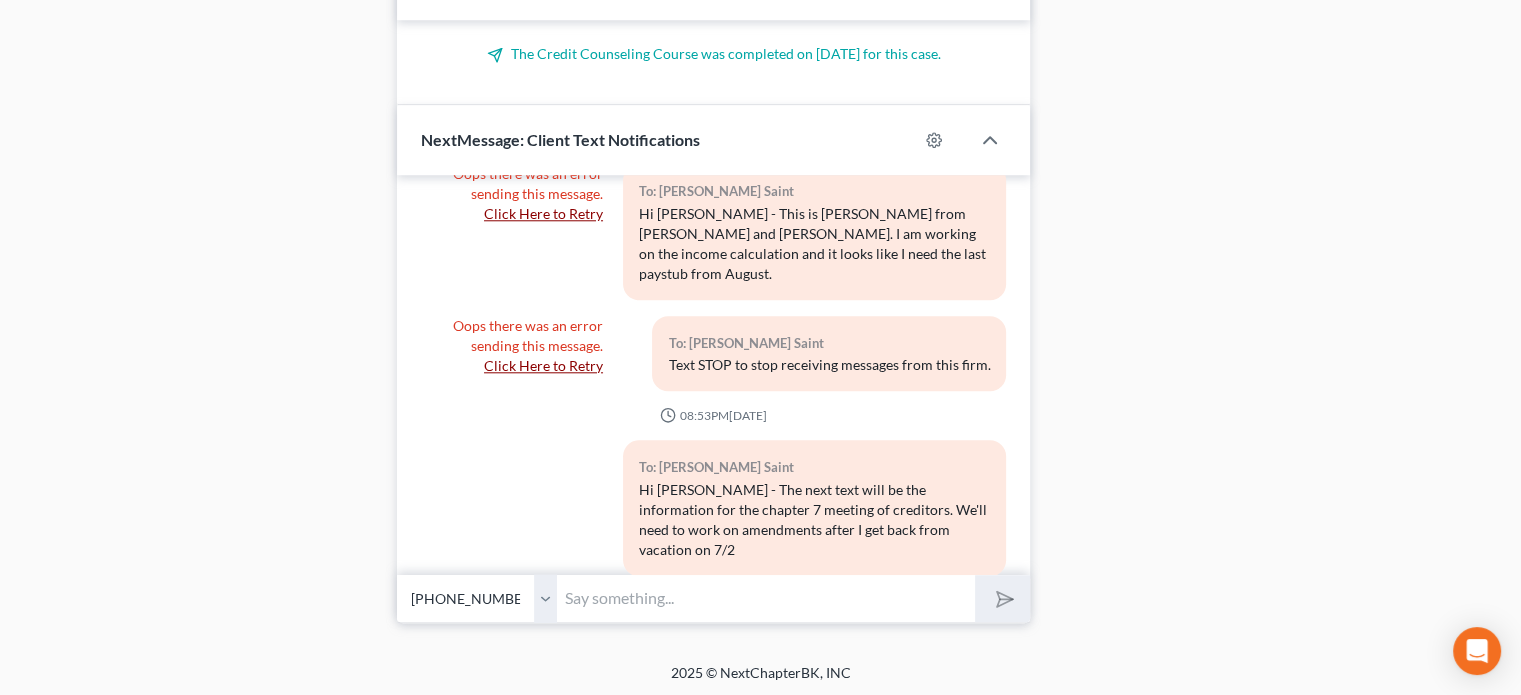 type on "v" 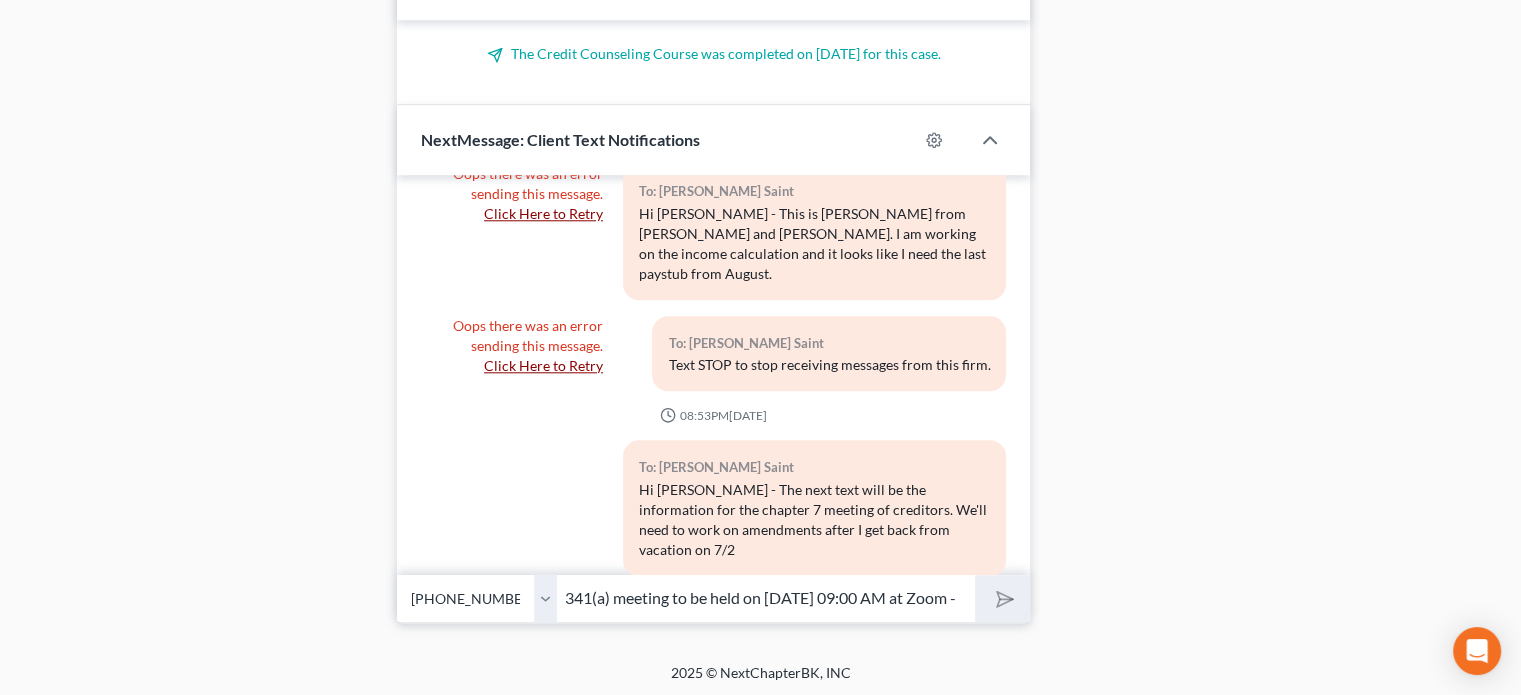 scroll, scrollTop: 0, scrollLeft: 469, axis: horizontal 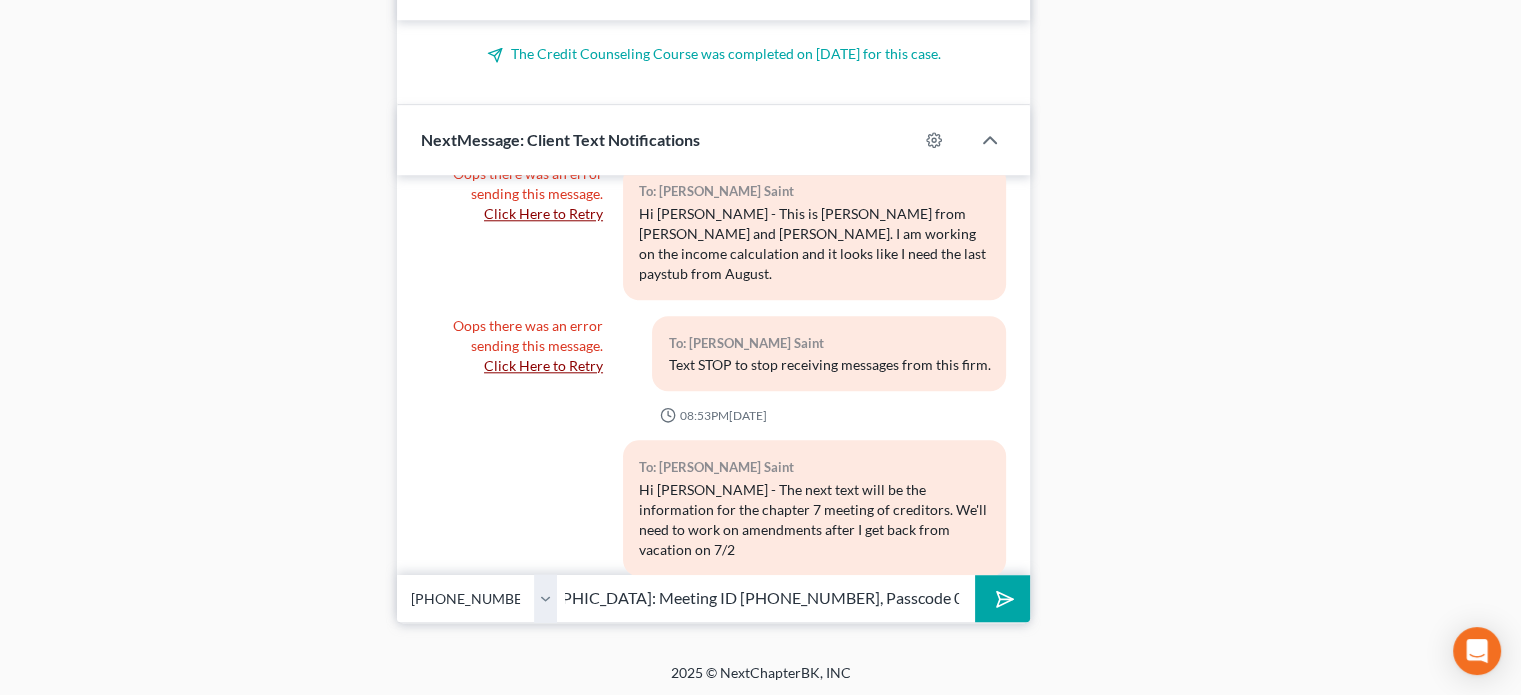 type on "341(a) meeting to be held on [DATE] 09:00 AM at Zoom - [GEOGRAPHIC_DATA]: Meeting ID [PHONE_NUMBER], Passcode 0176475246" 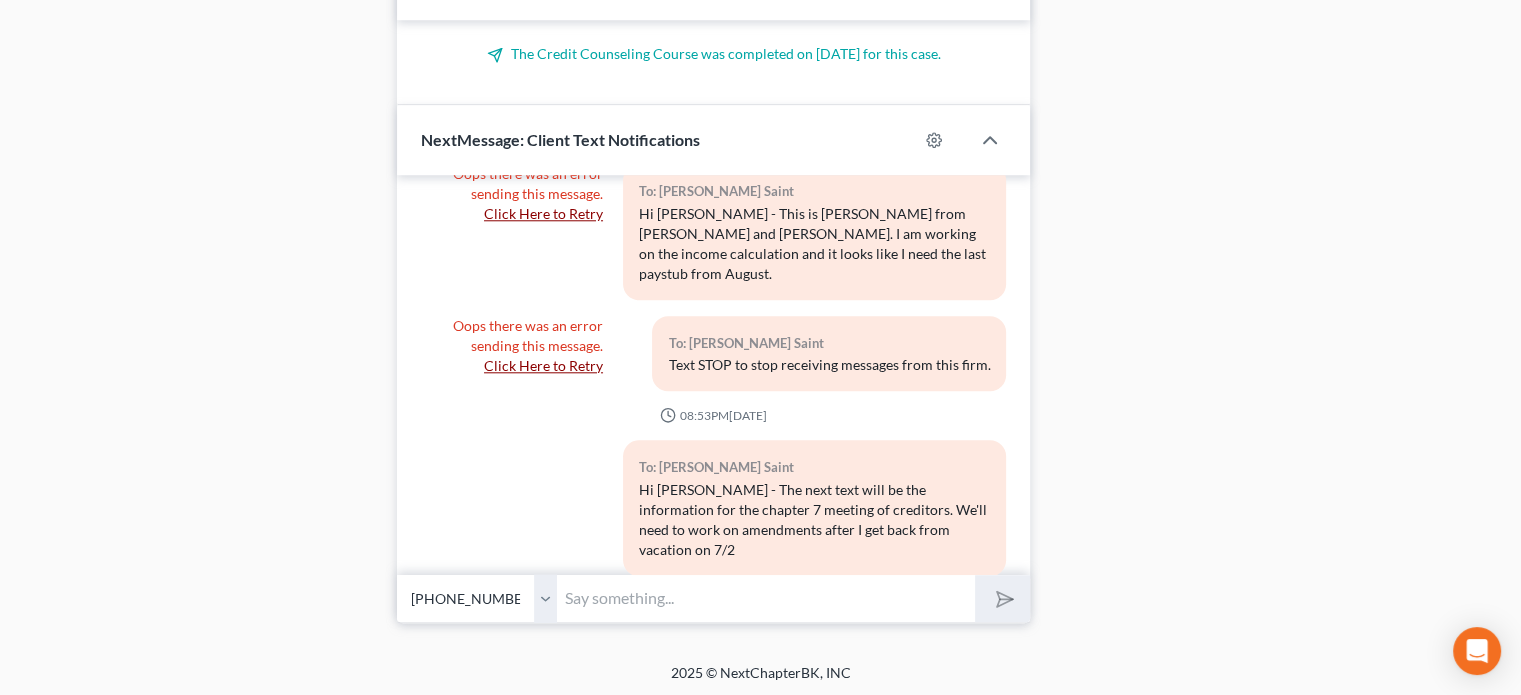scroll, scrollTop: 0, scrollLeft: 0, axis: both 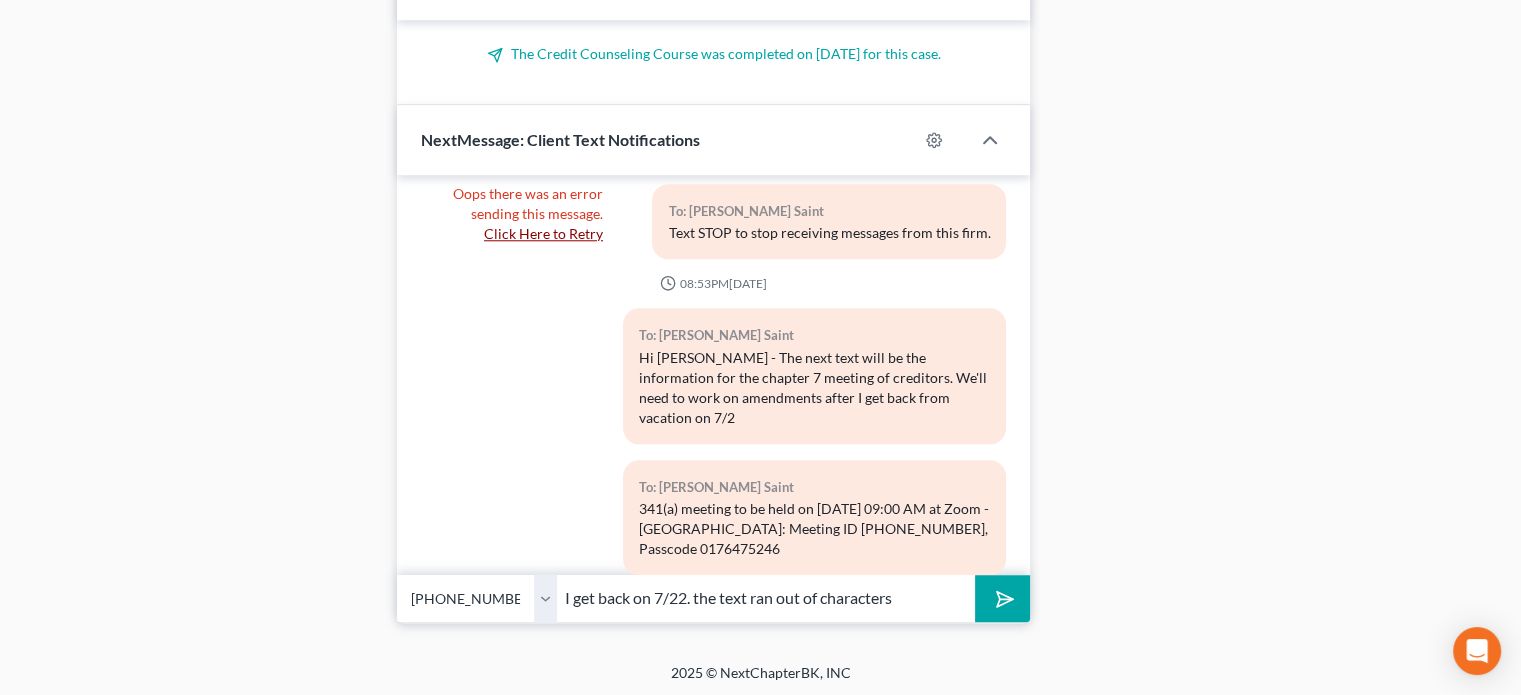 type on "I get back on 7/22. the text ran out of characters" 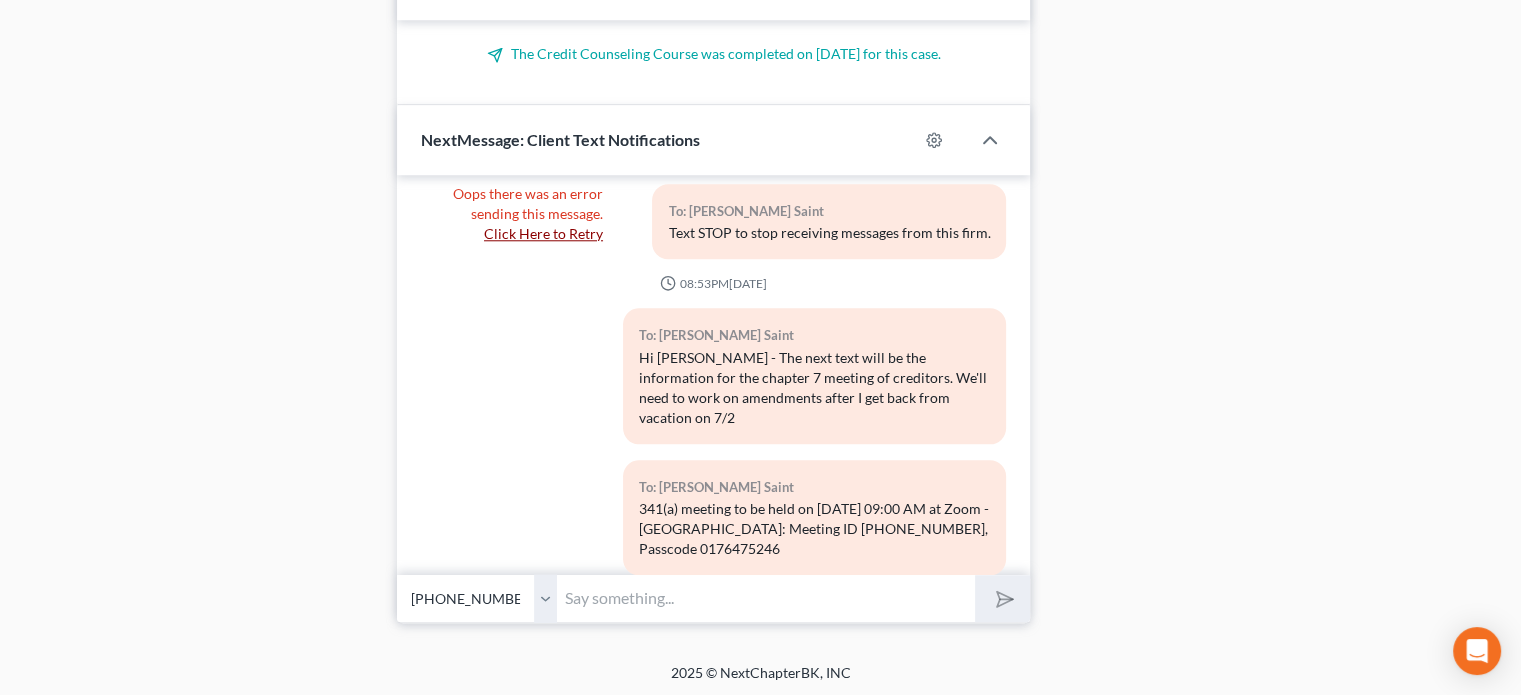 scroll, scrollTop: 291, scrollLeft: 0, axis: vertical 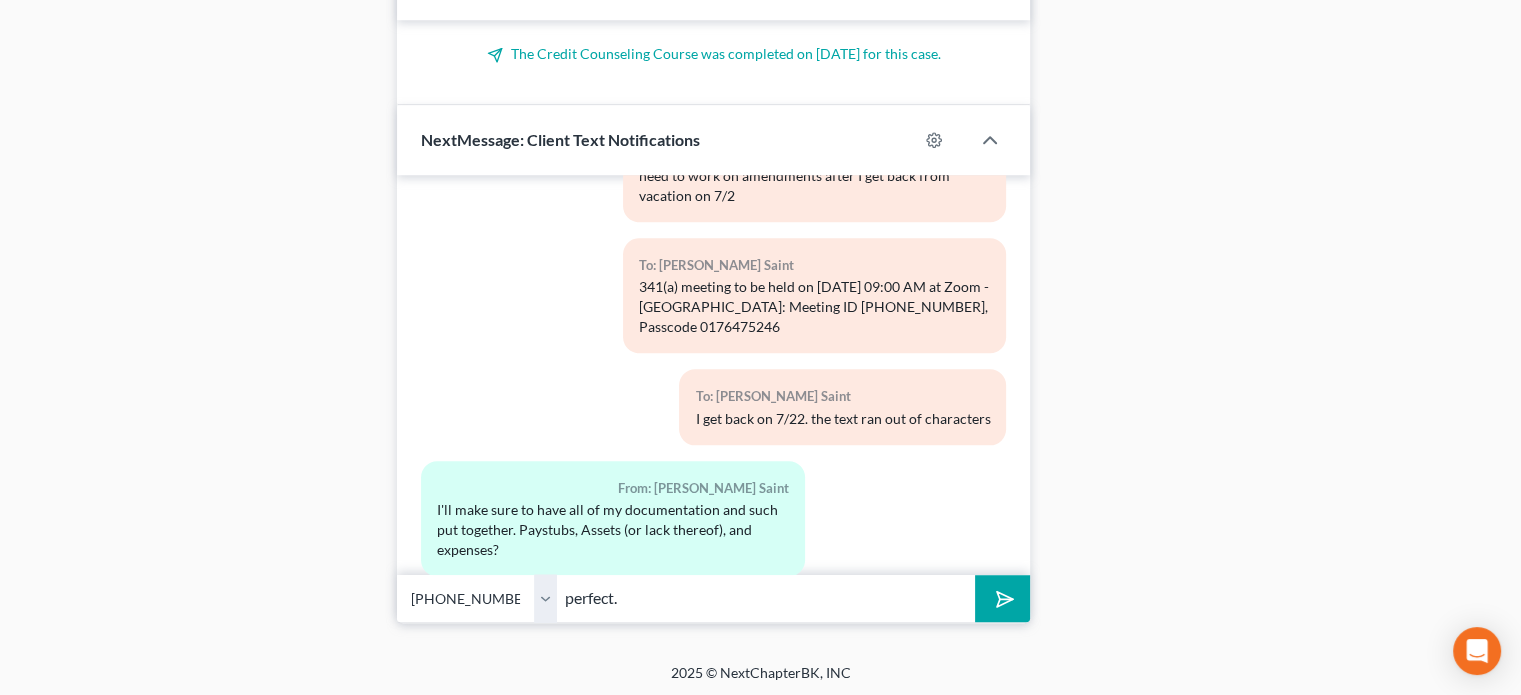 type on "perfect." 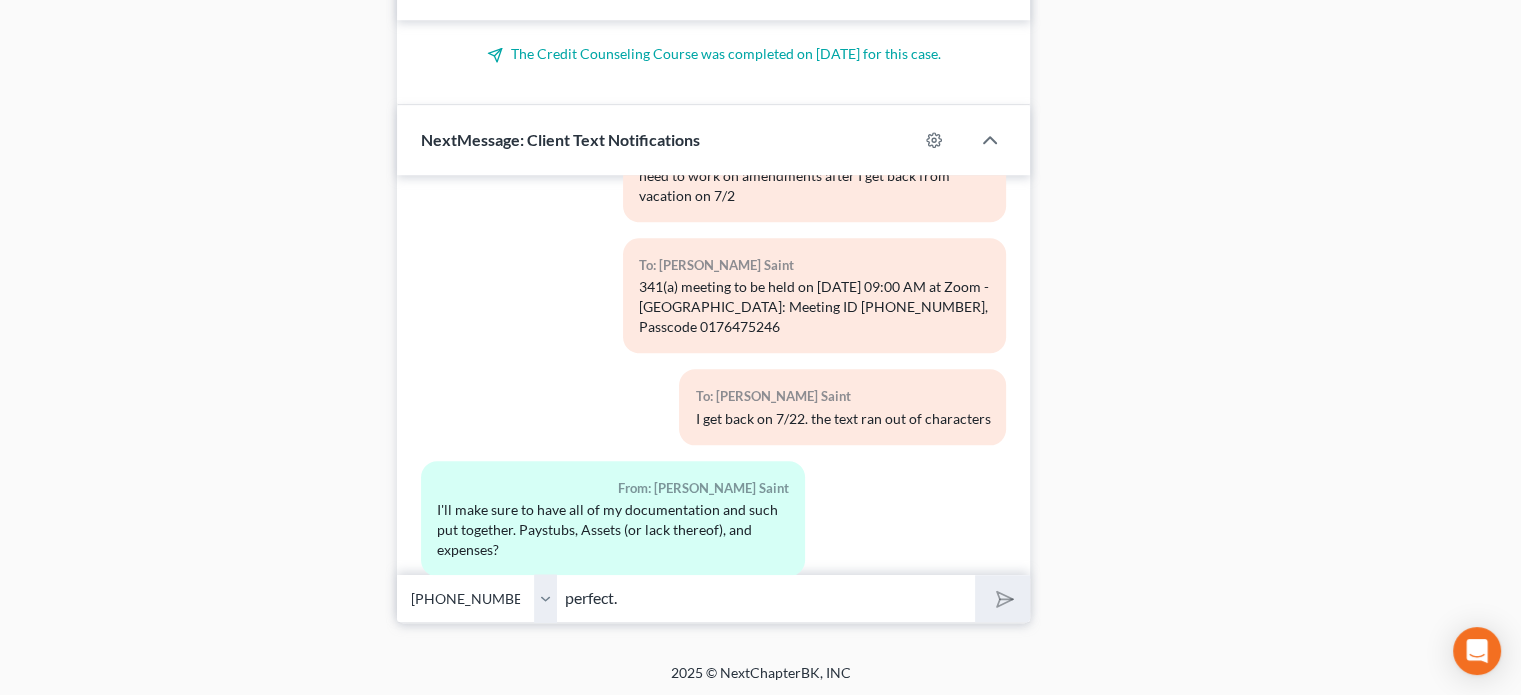 type 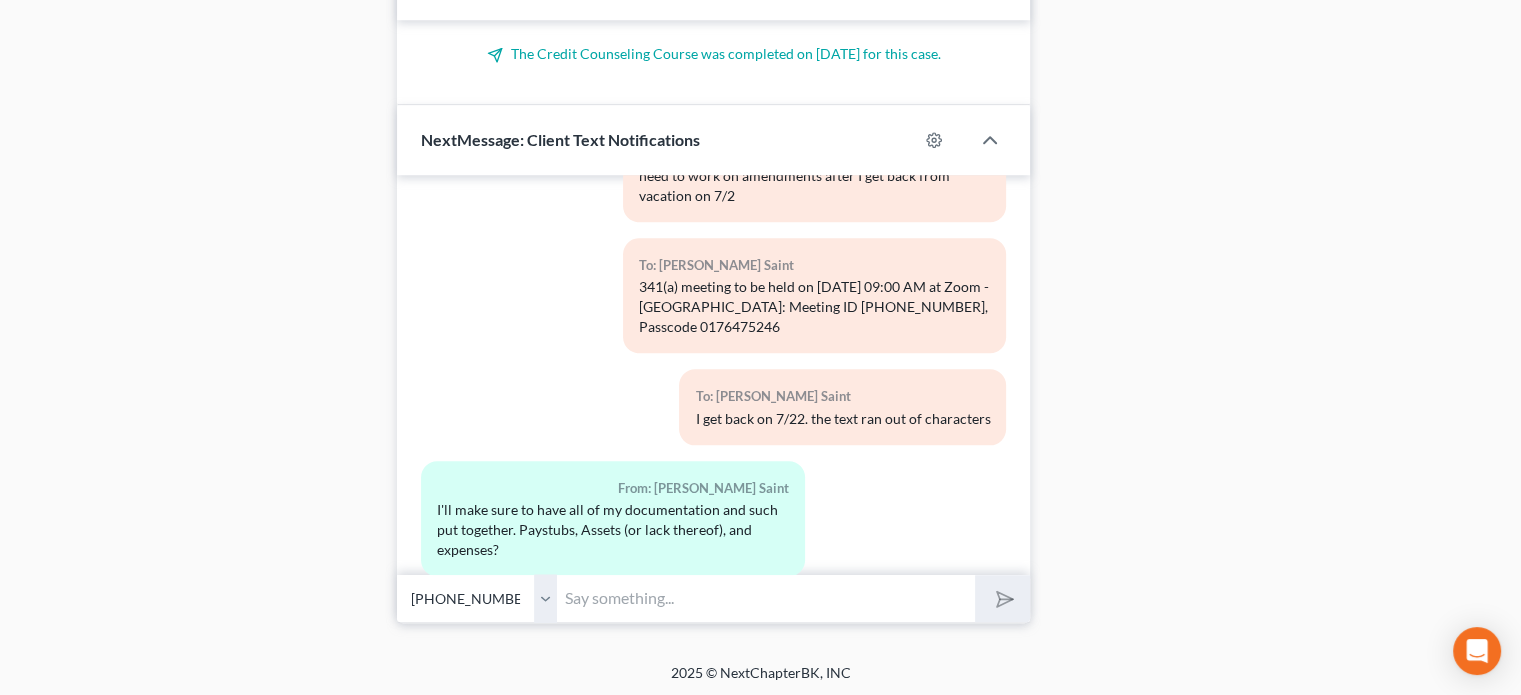 scroll, scrollTop: 514, scrollLeft: 0, axis: vertical 